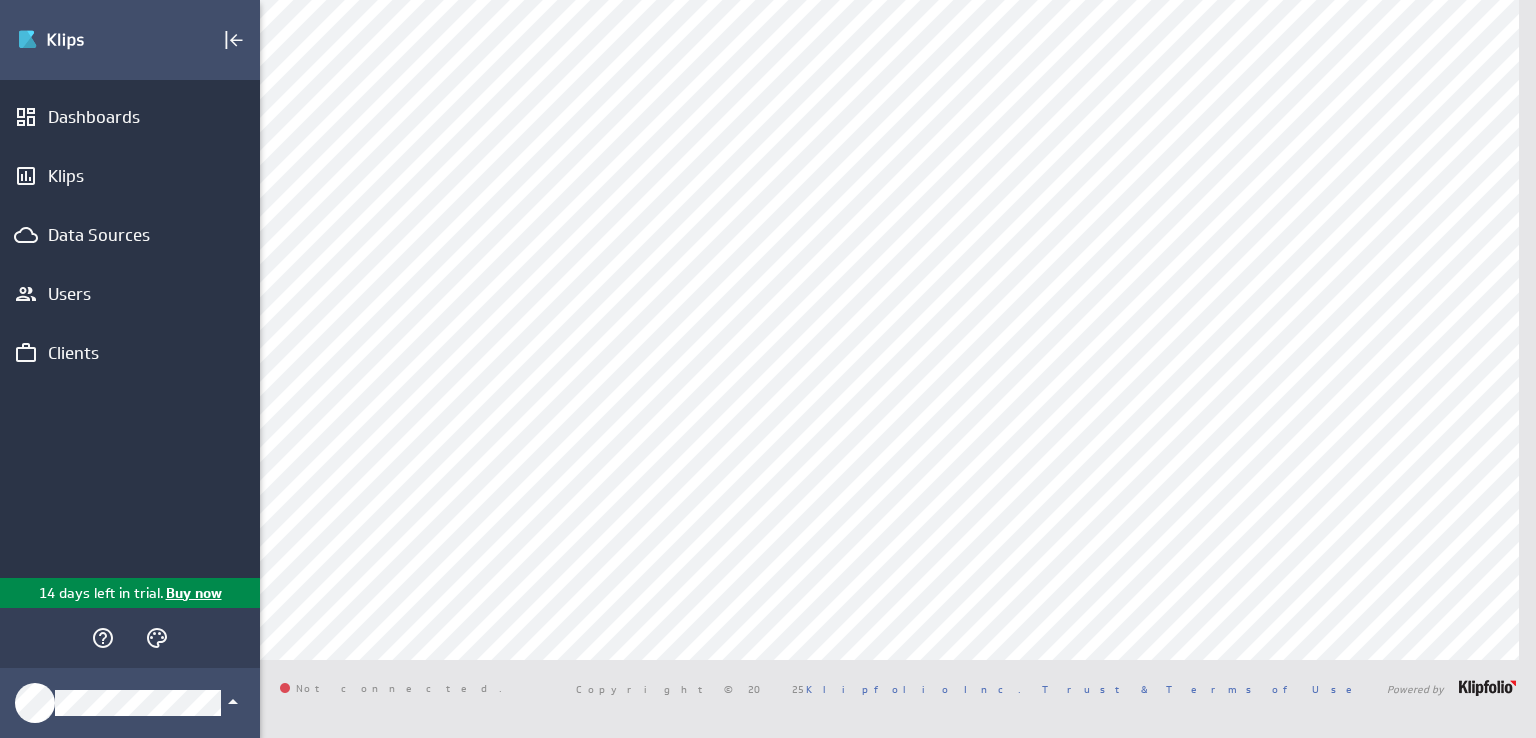 scroll, scrollTop: 0, scrollLeft: 0, axis: both 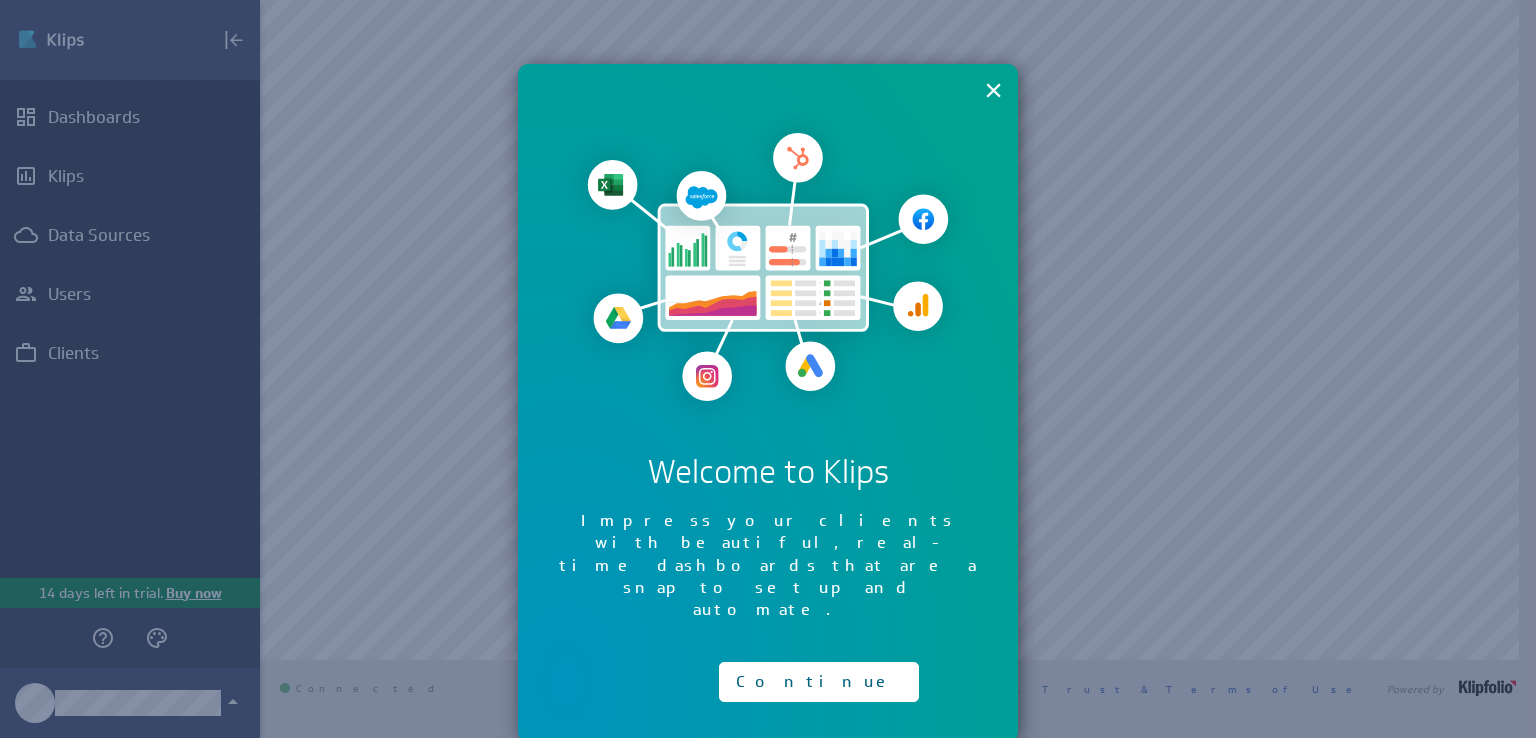 click on "× Welcome to Klips Impress your clients with beautiful, real-time dashboards that are a snap to set up and automate. Continue" at bounding box center (768, 403) 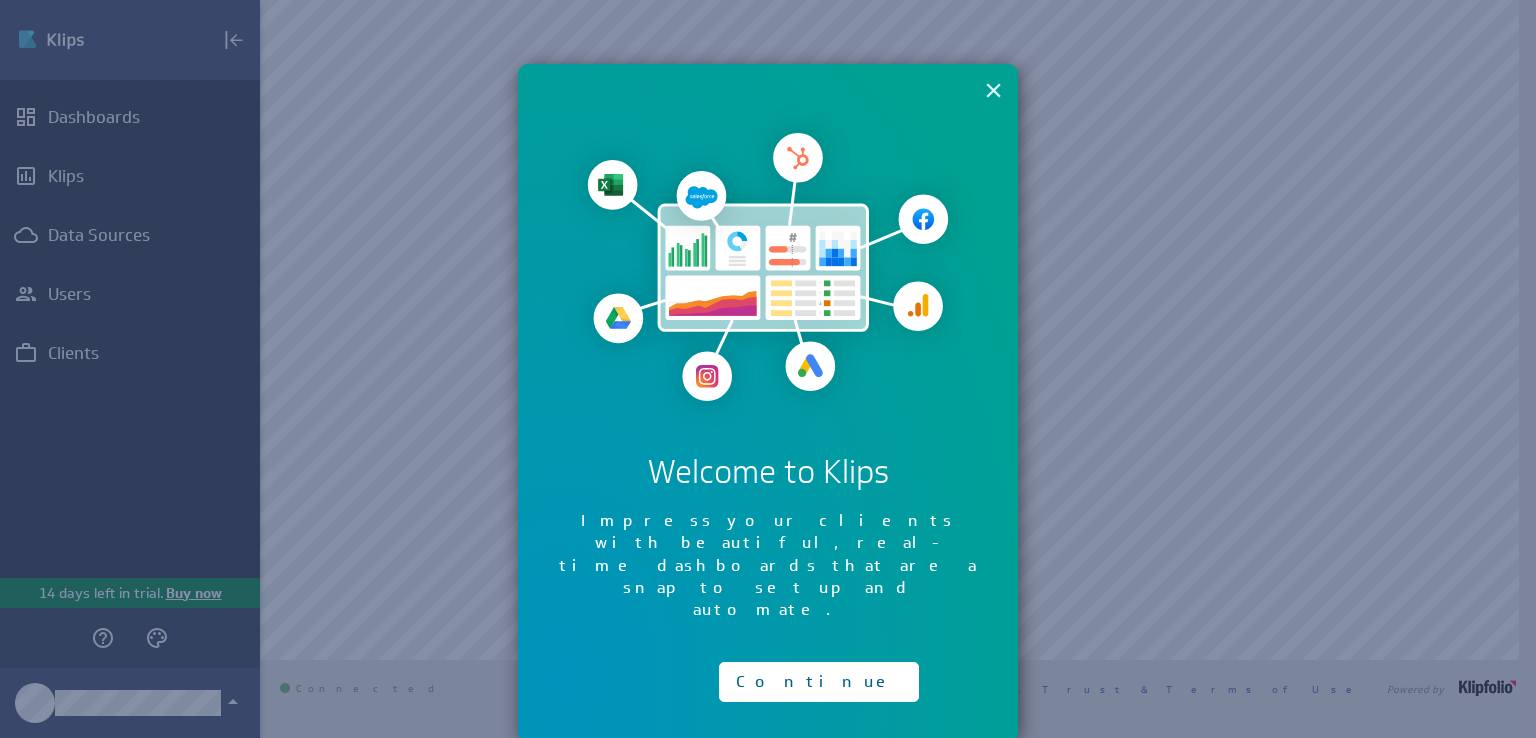 click on "×" at bounding box center (993, 90) 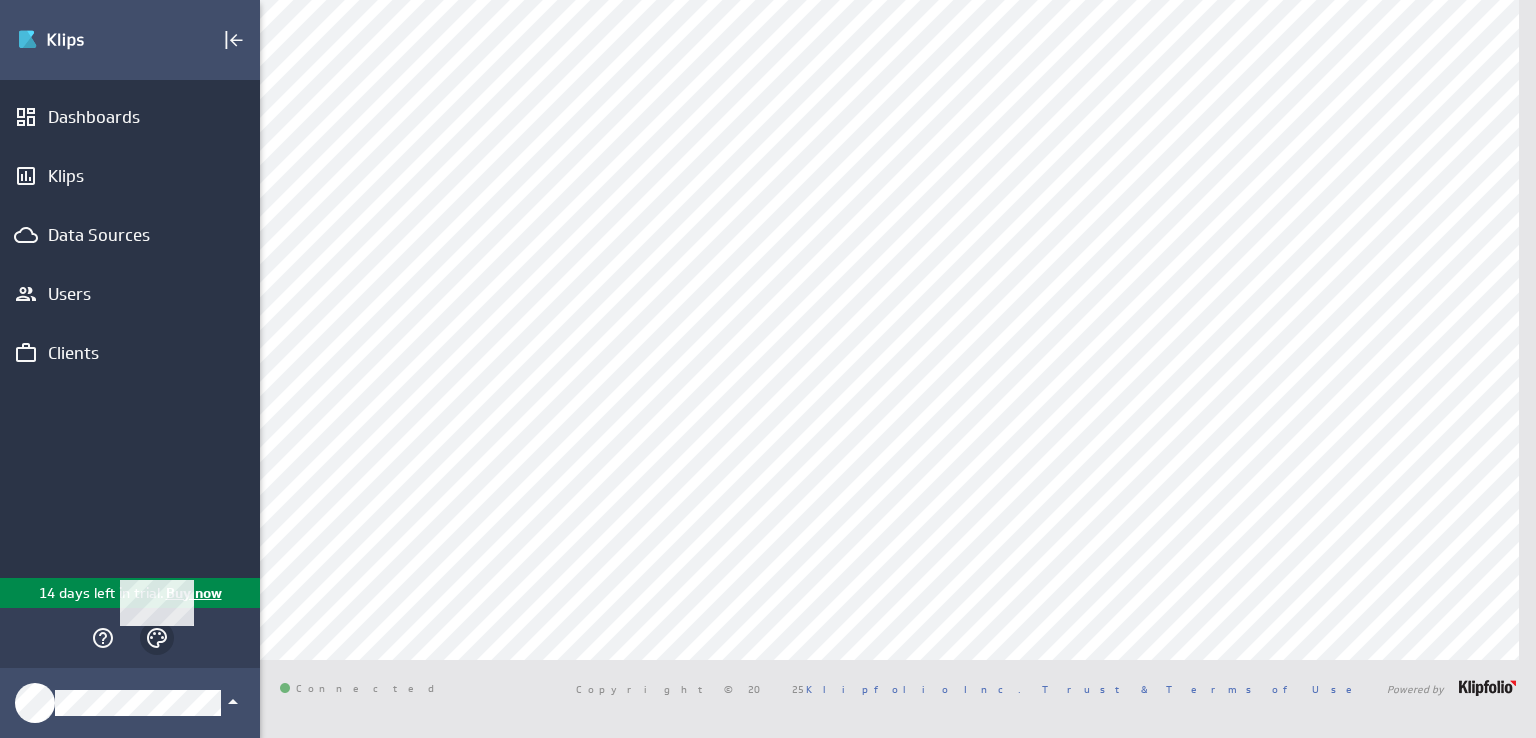 click at bounding box center (157, 638) 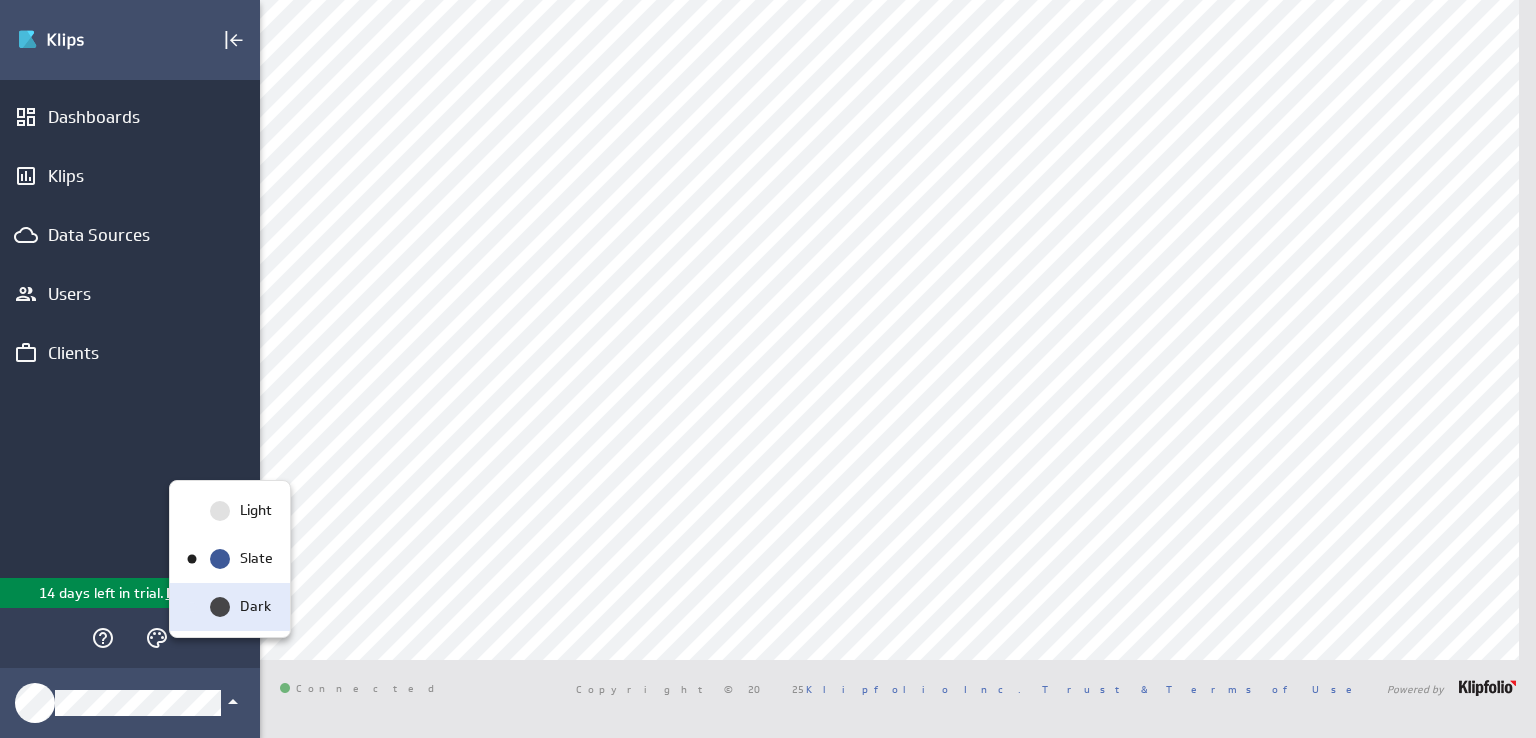 click on "Dark" at bounding box center [230, 607] 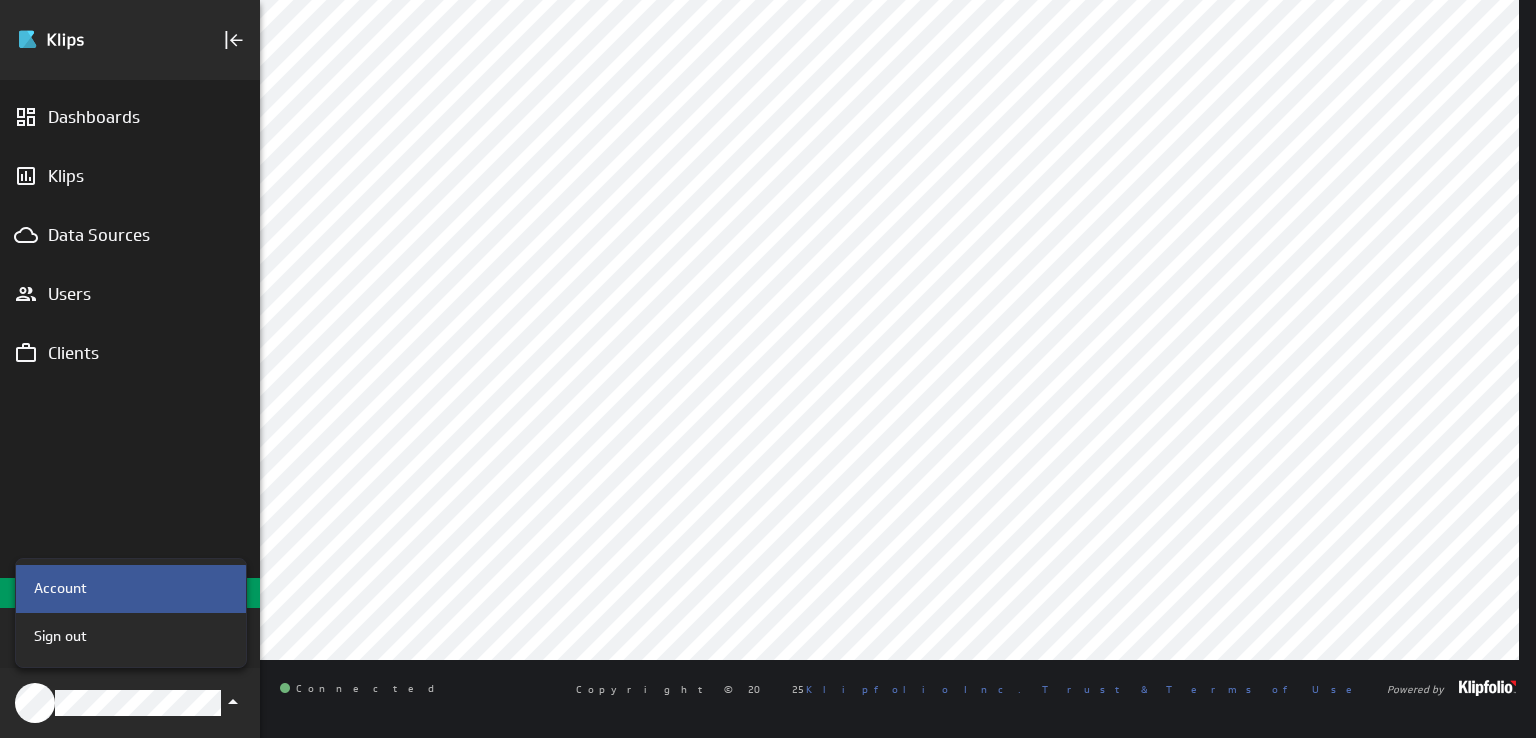 click on "Account" at bounding box center [128, 588] 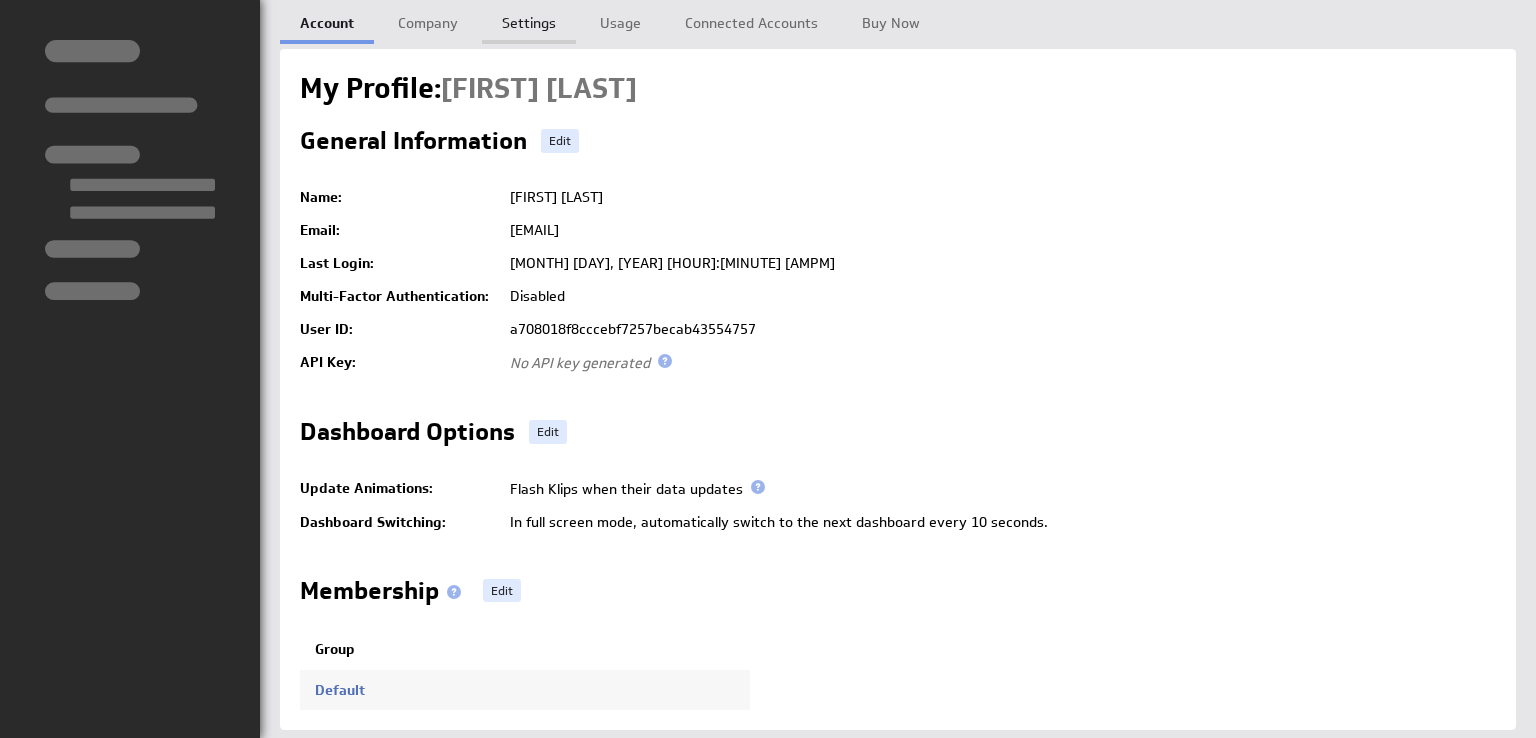 scroll, scrollTop: 0, scrollLeft: 0, axis: both 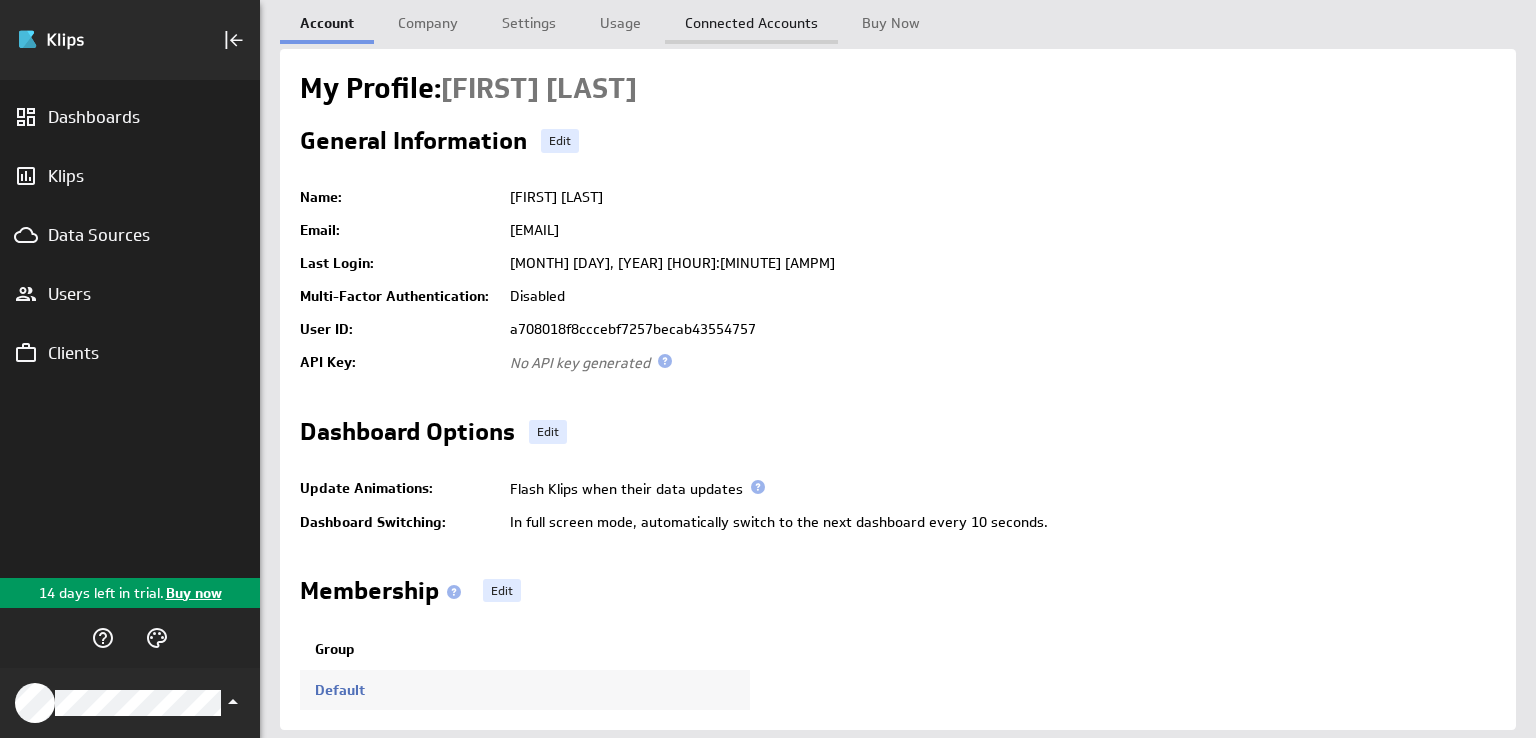 click on "Connected Accounts" at bounding box center [751, 20] 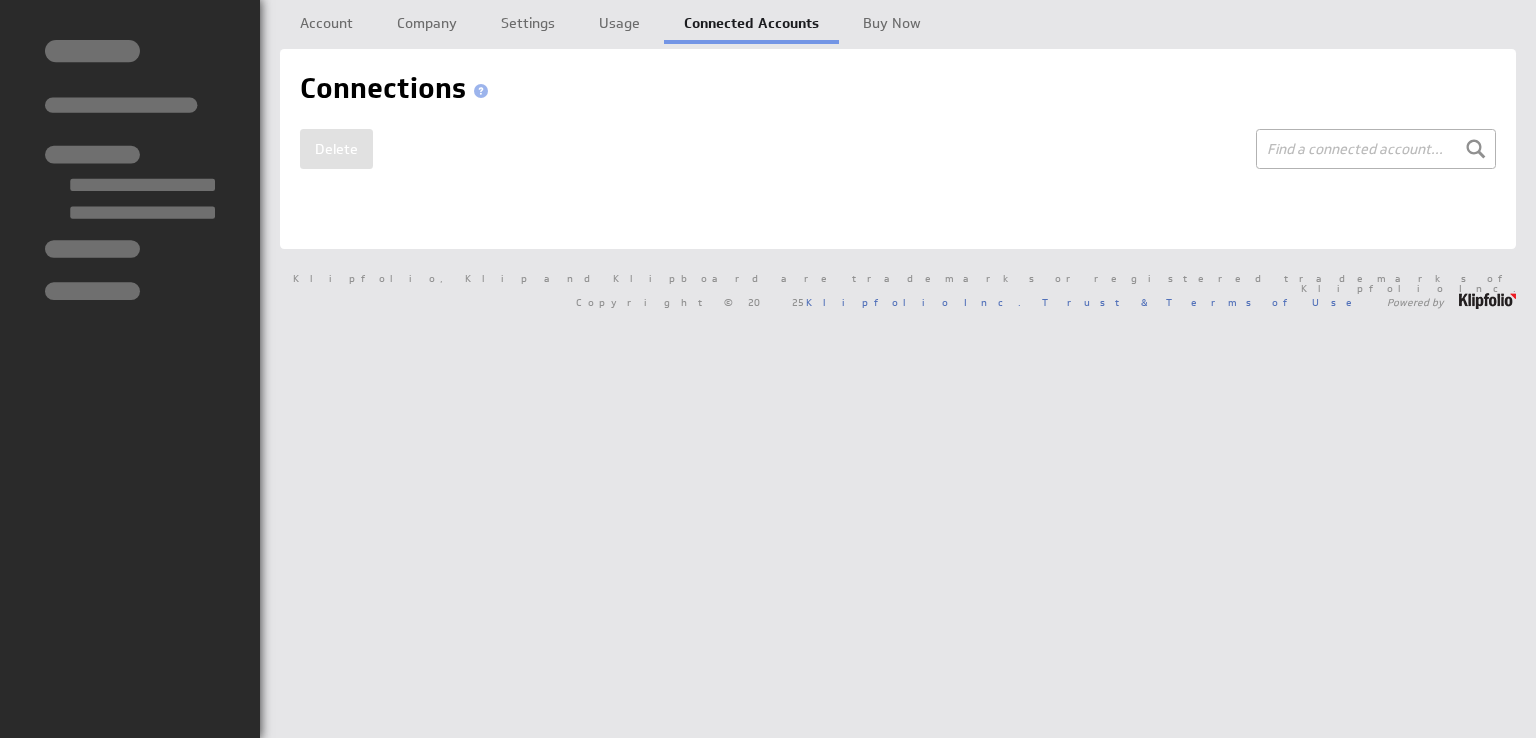 scroll, scrollTop: 0, scrollLeft: 0, axis: both 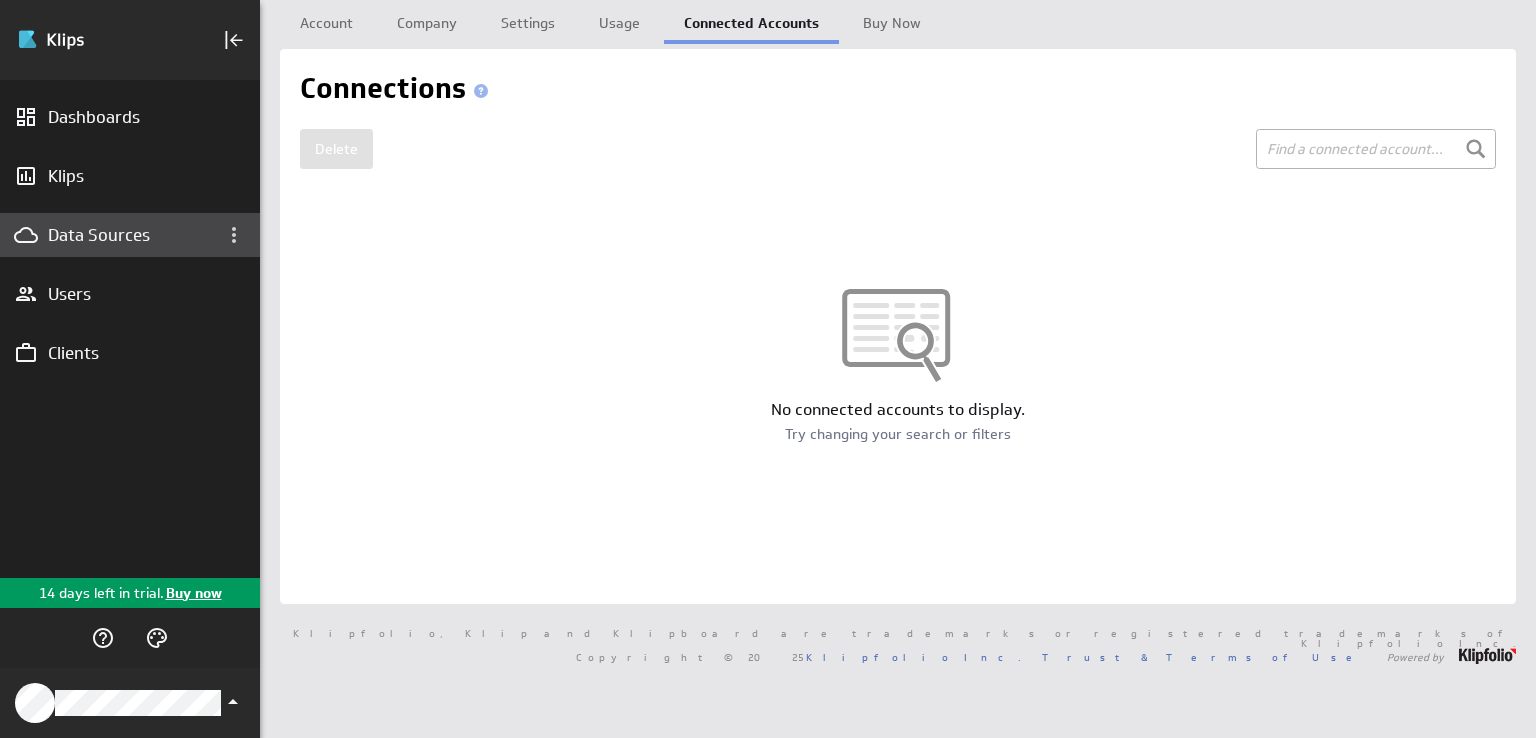 click on "Data Sources" at bounding box center [130, 235] 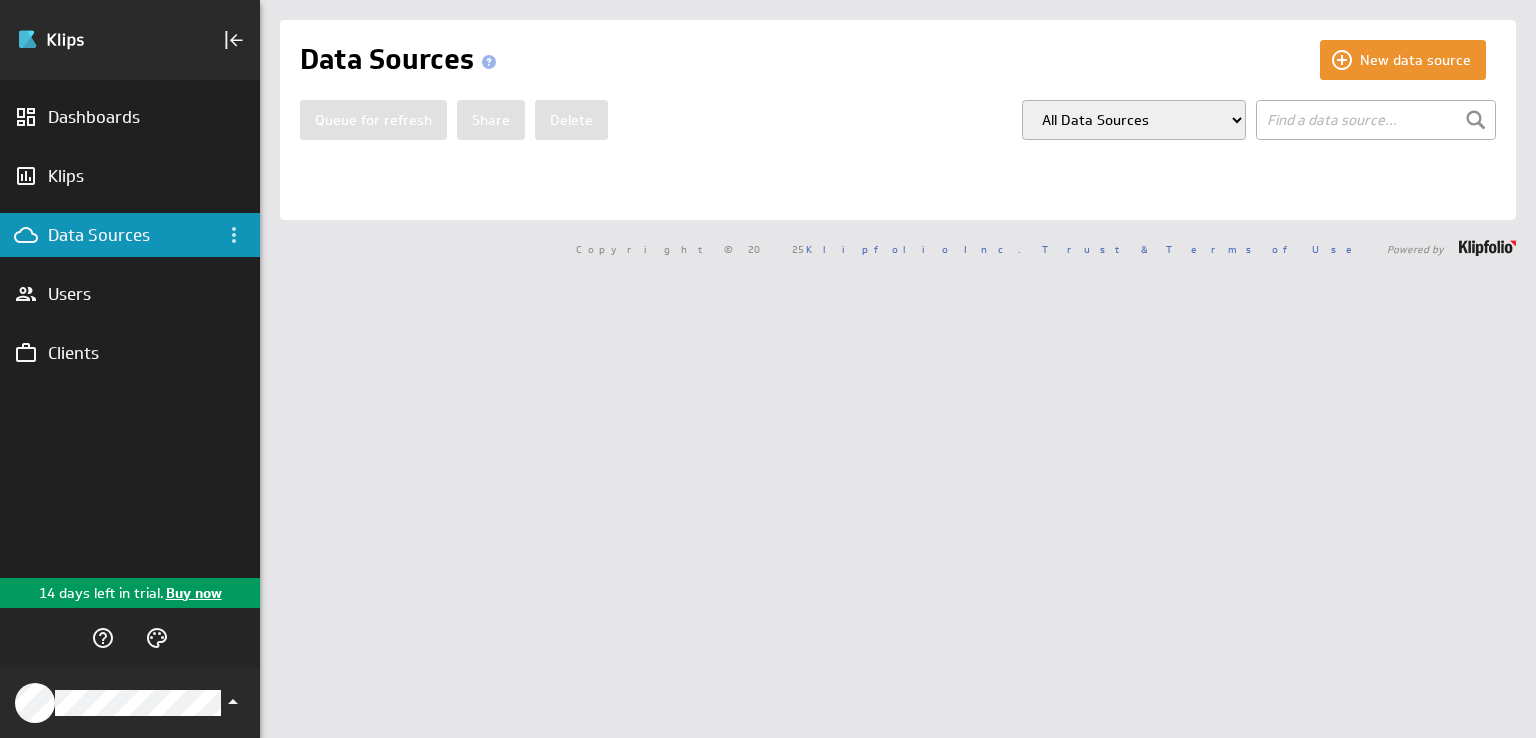 scroll, scrollTop: 0, scrollLeft: 0, axis: both 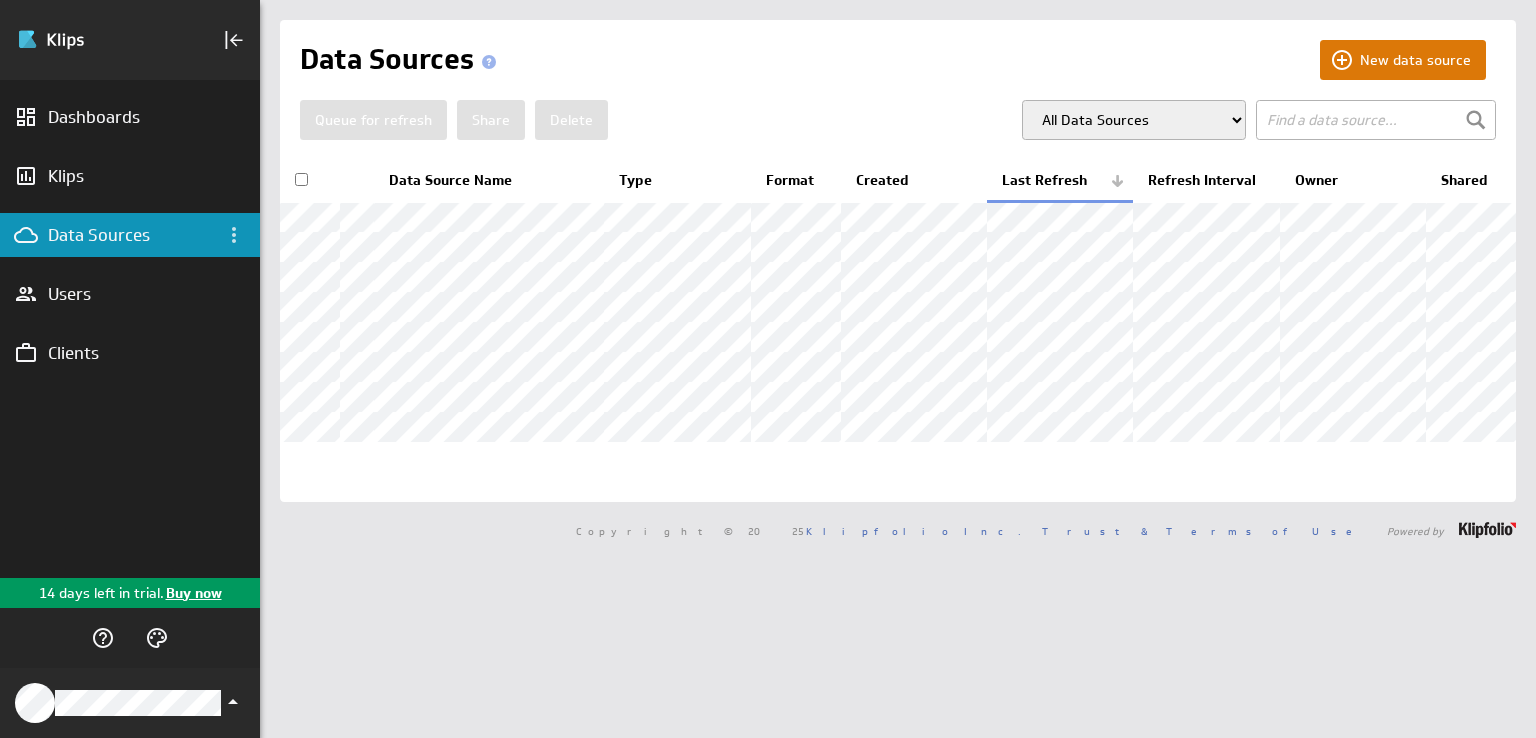 click on "New data source" at bounding box center (1403, 60) 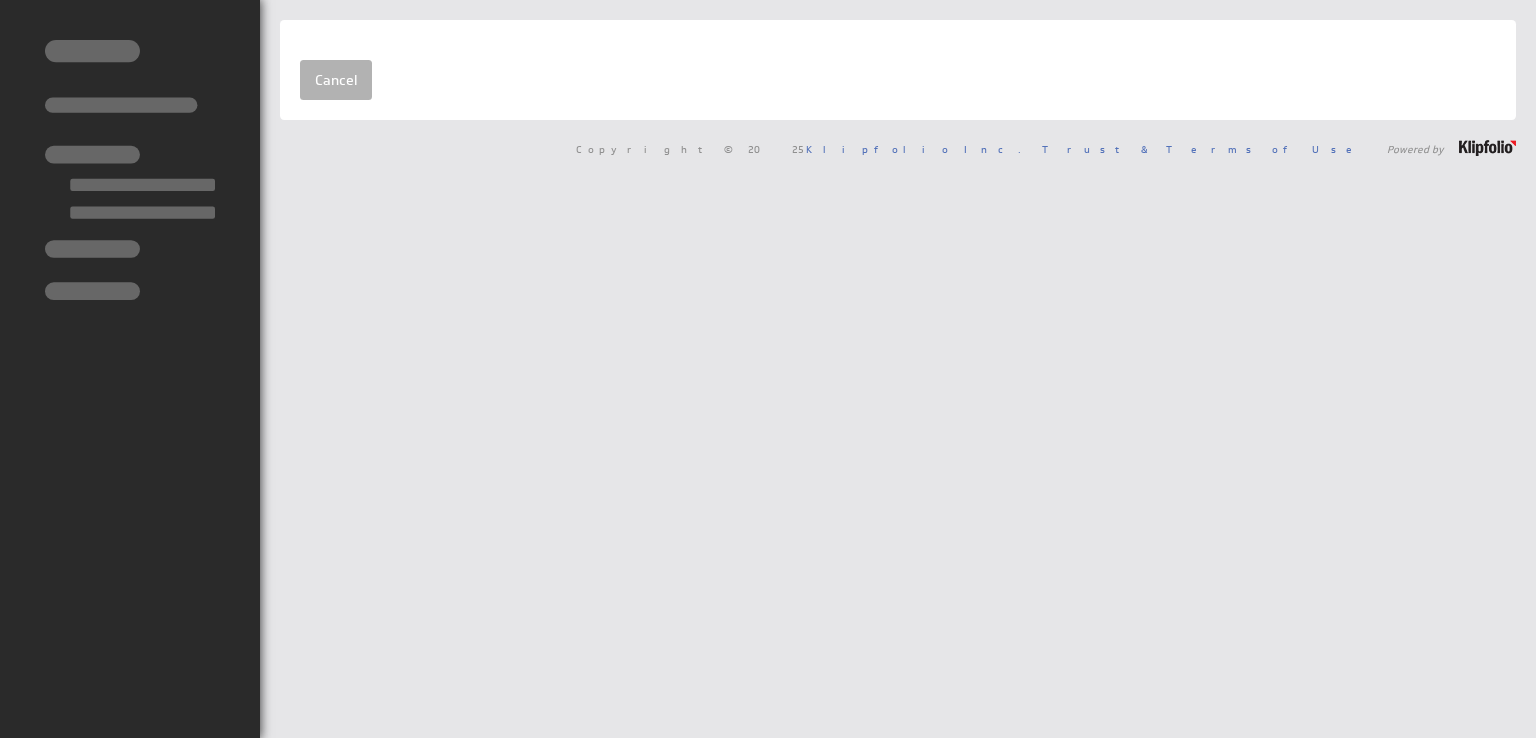 scroll, scrollTop: 0, scrollLeft: 0, axis: both 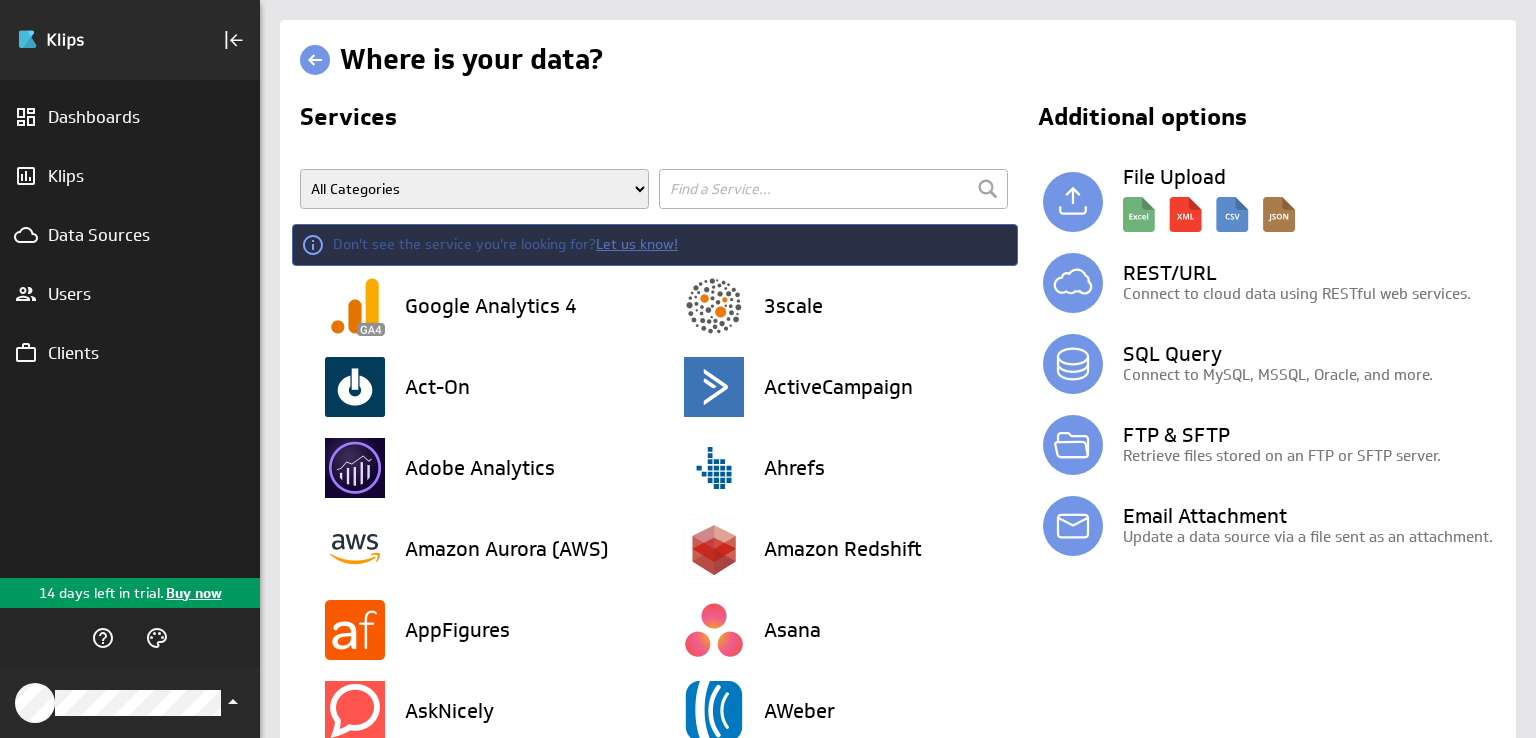 click on "All Categories Advertising Cloud Storage Customer Support Data Store E-Mail Campaign E-commerce Finance Generic Human Resources IT Marketing Mobile Analytics Project Management Research and Development SEO Sales and CRM Samples Social Media Survey Web Analytics" at bounding box center [474, 189] 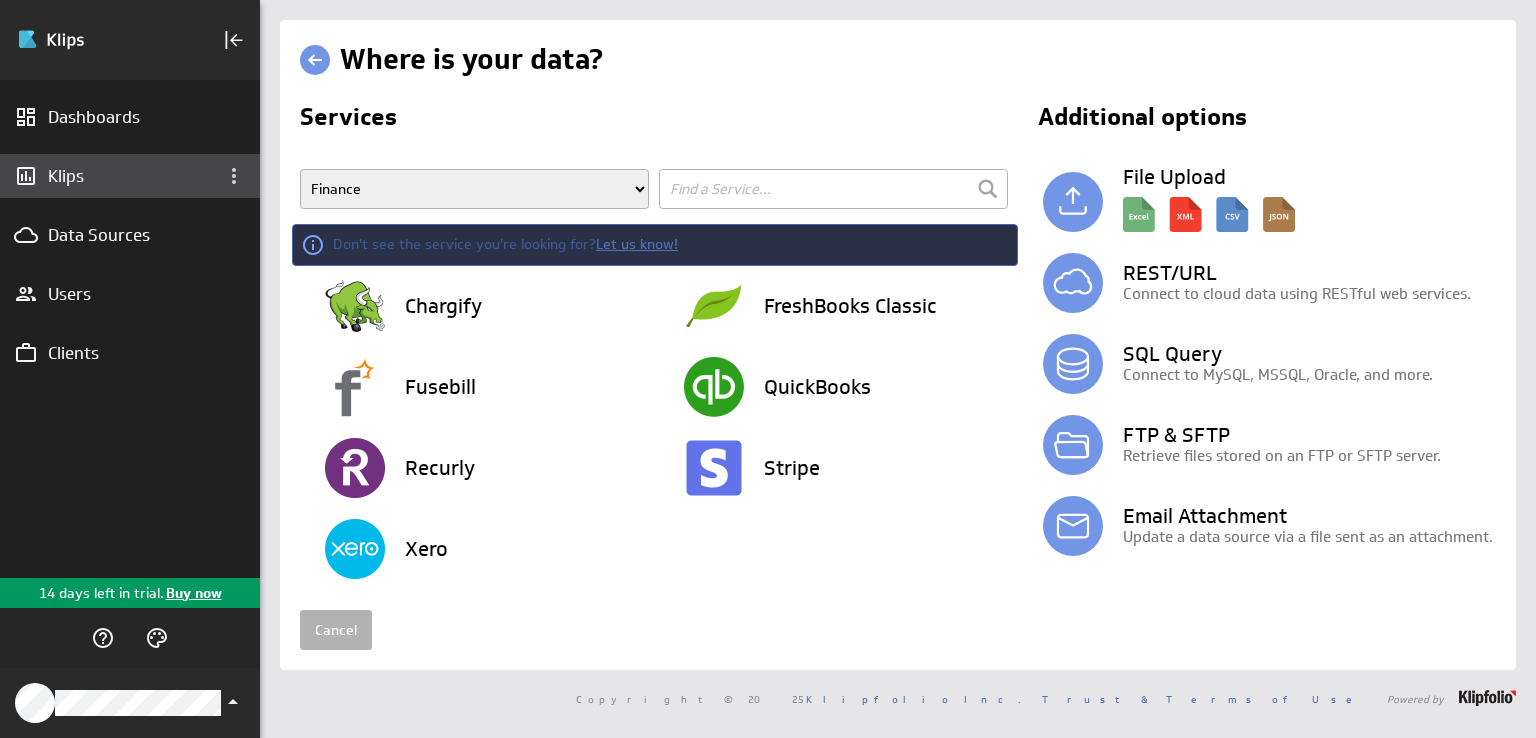 click on "Klips" at bounding box center (130, 176) 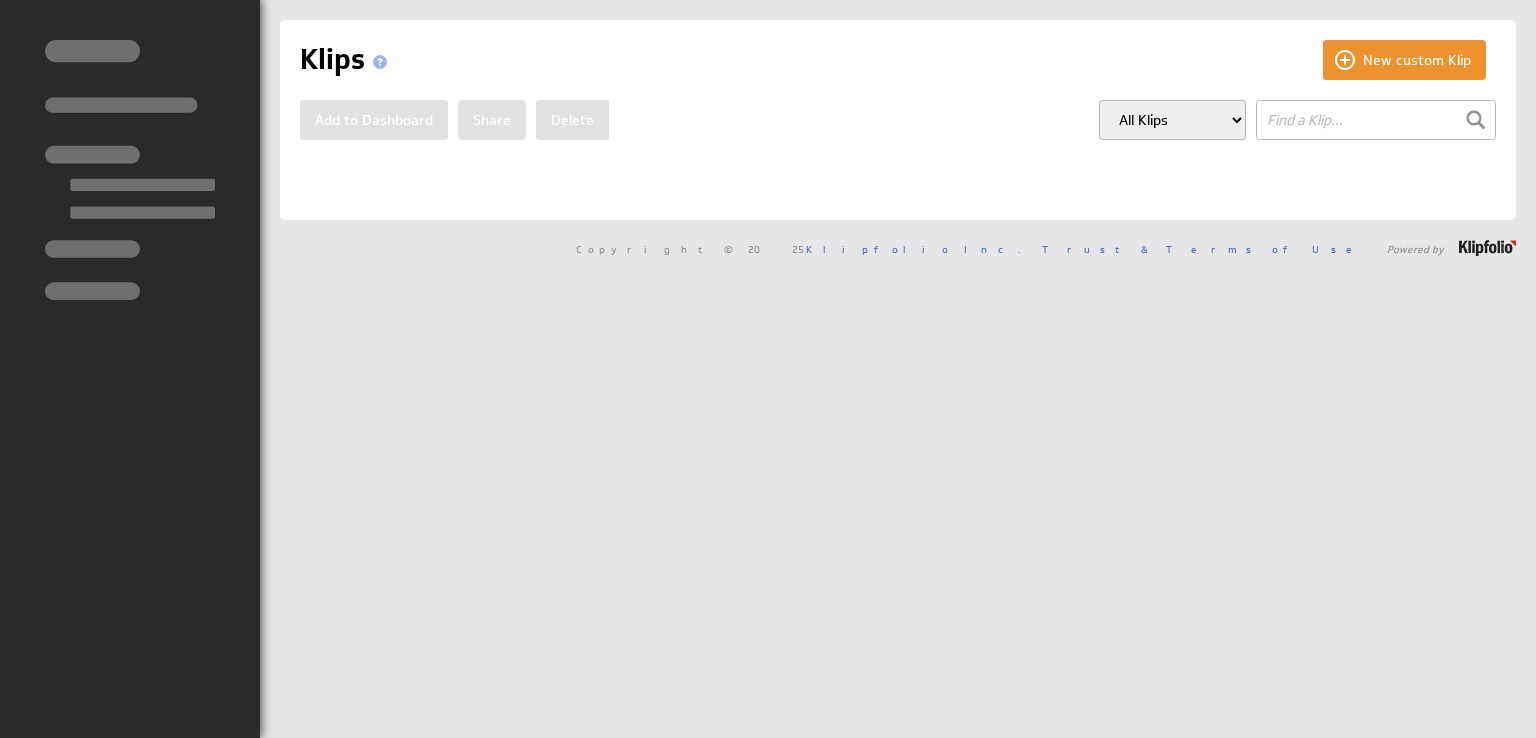 scroll, scrollTop: 0, scrollLeft: 0, axis: both 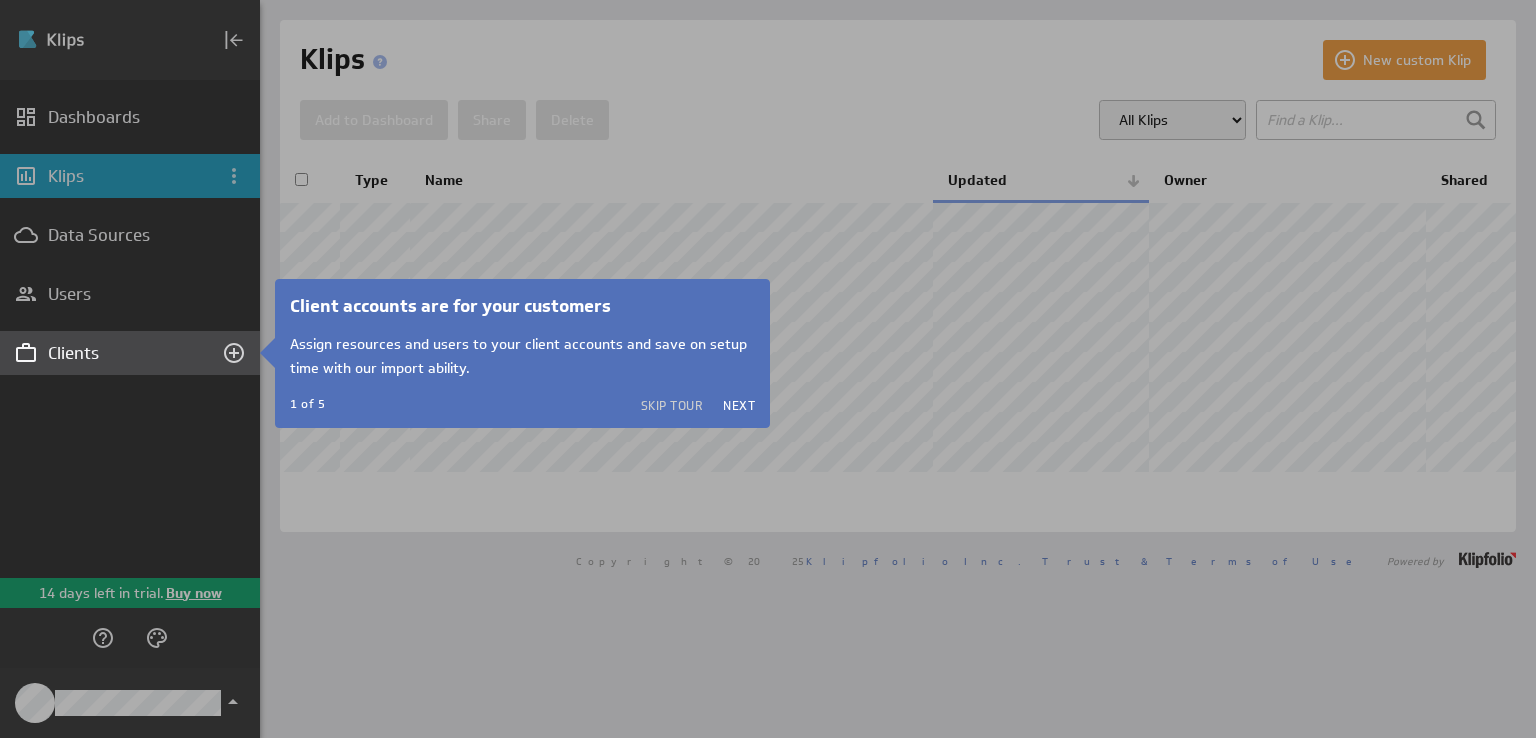 click on "Clients" at bounding box center (130, 353) 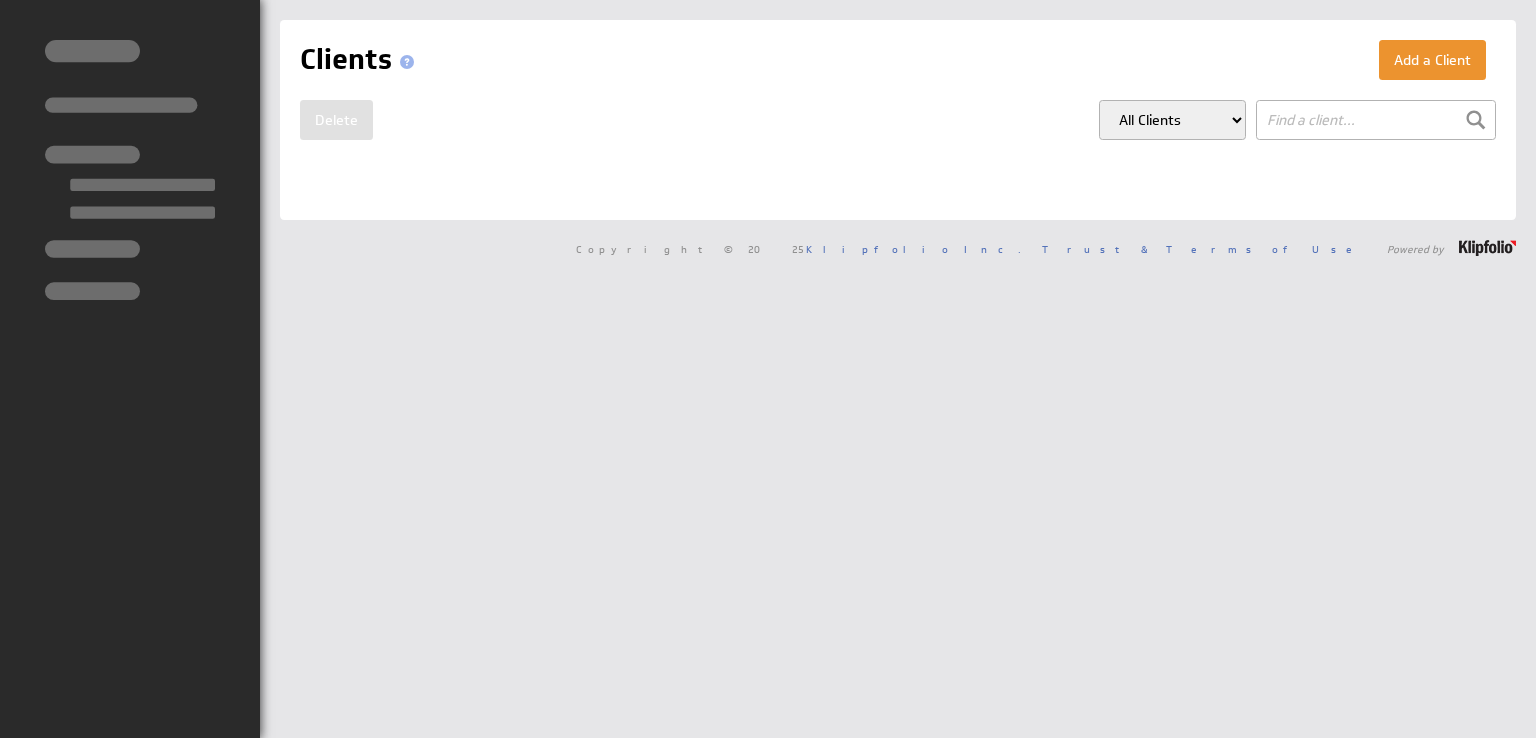 scroll, scrollTop: 0, scrollLeft: 0, axis: both 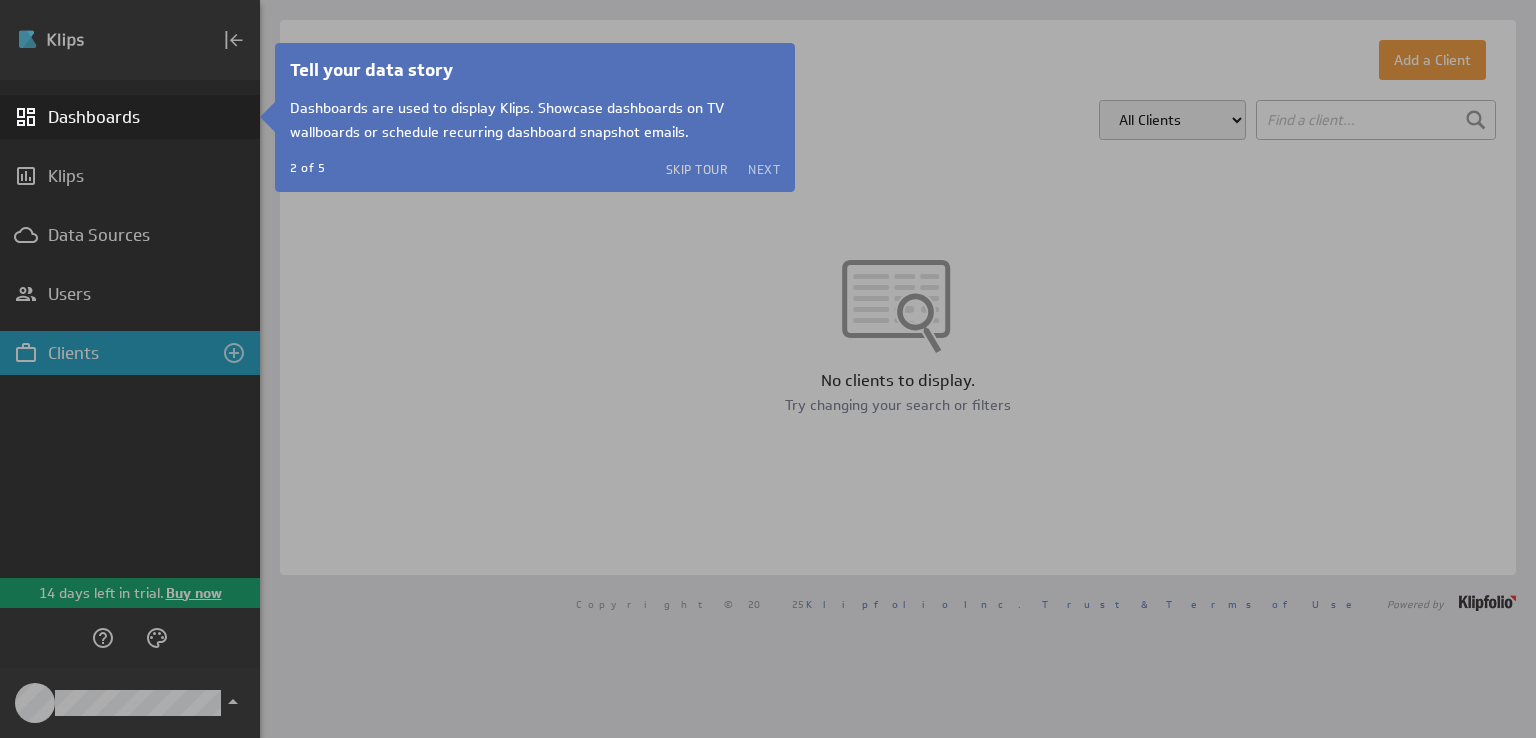click on "Next" at bounding box center (764, 169) 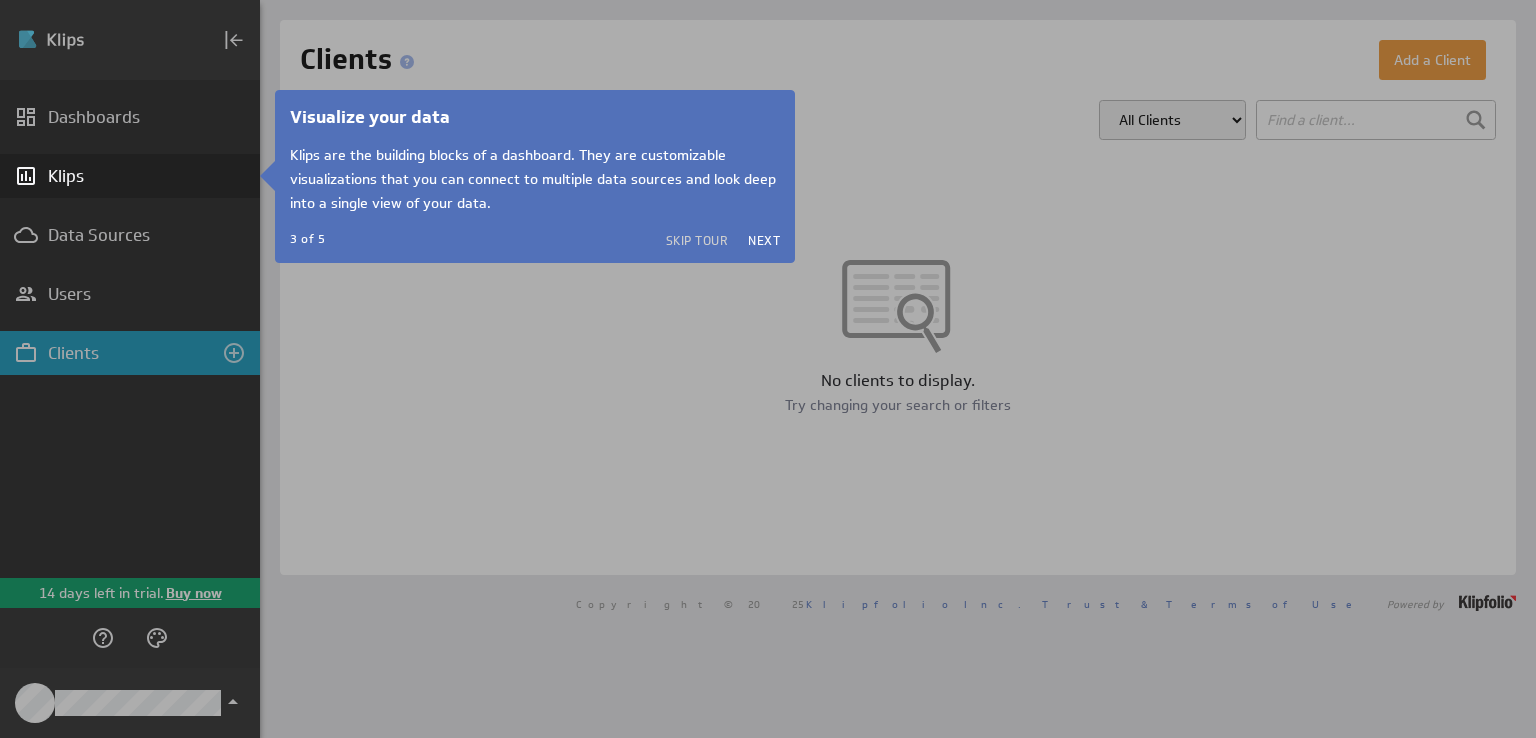 click at bounding box center [130, 77] 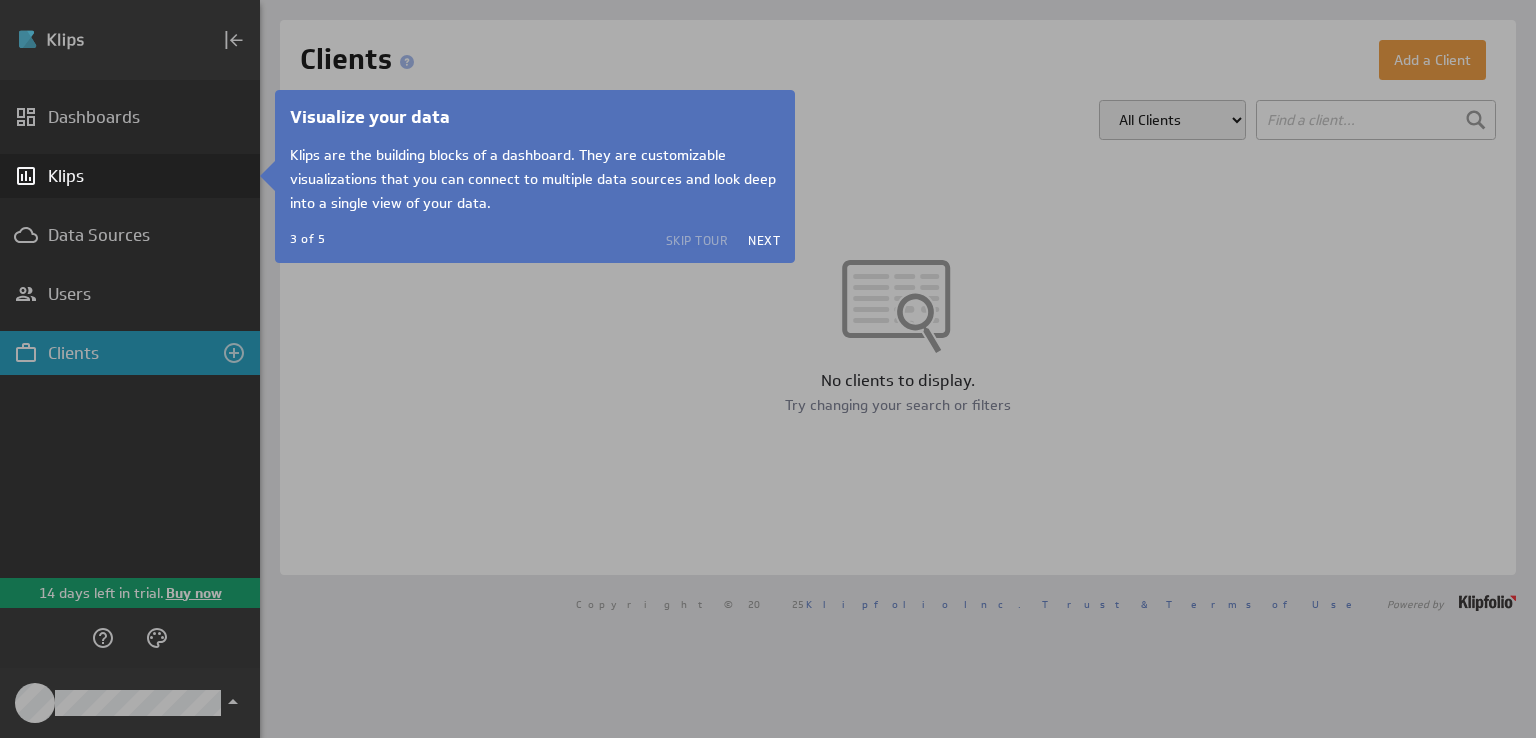 click on "Skip Tour" at bounding box center [697, 240] 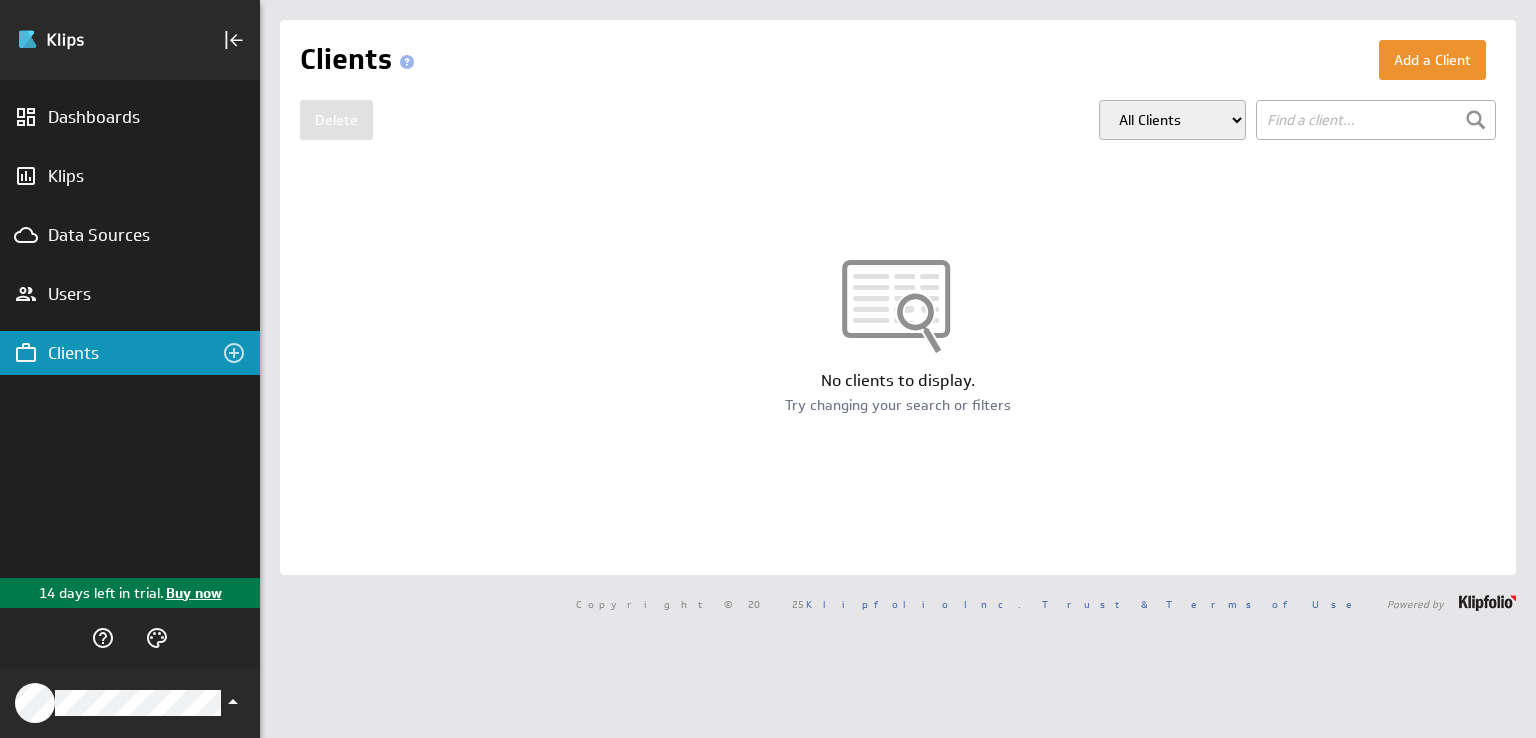 click on "Buy now" at bounding box center (193, 593) 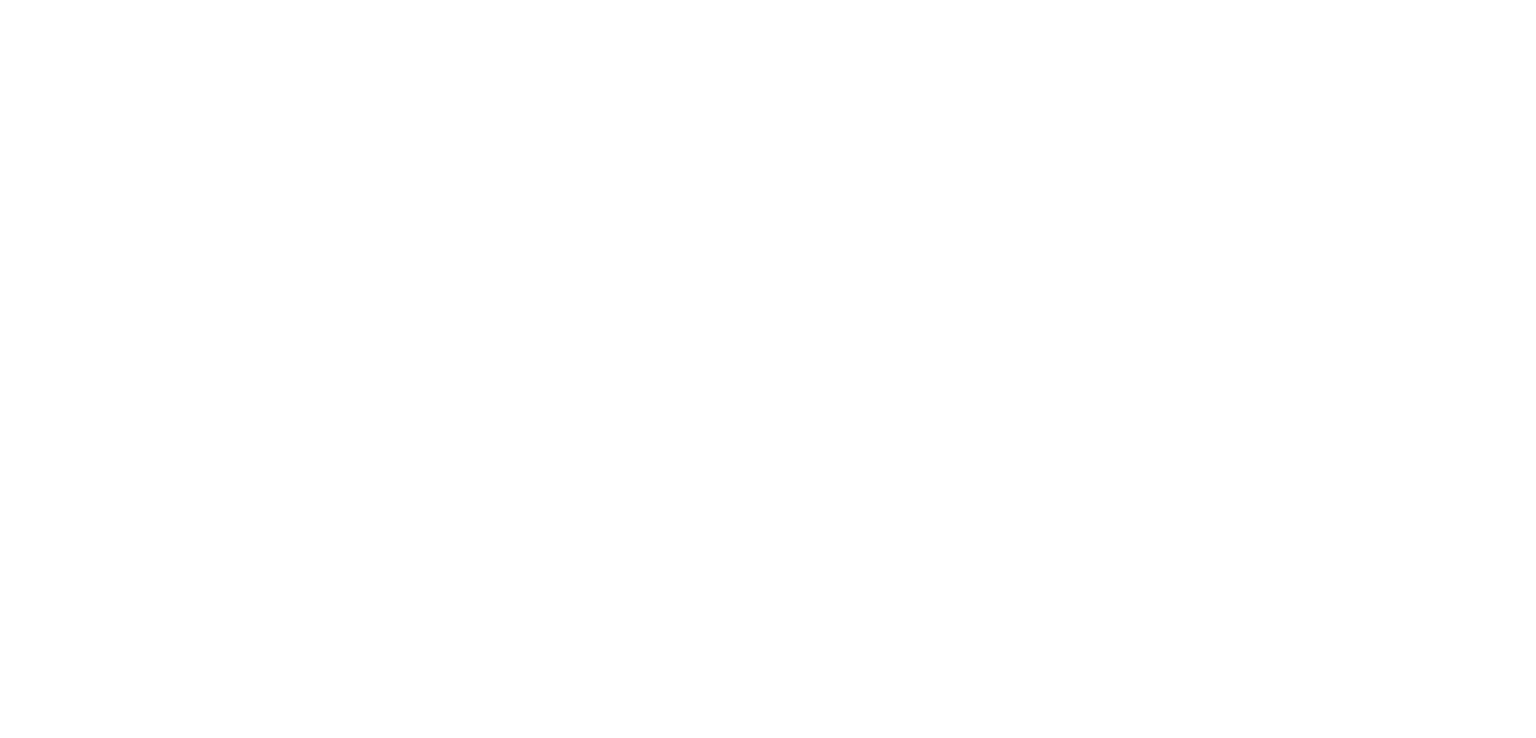 scroll, scrollTop: 0, scrollLeft: 0, axis: both 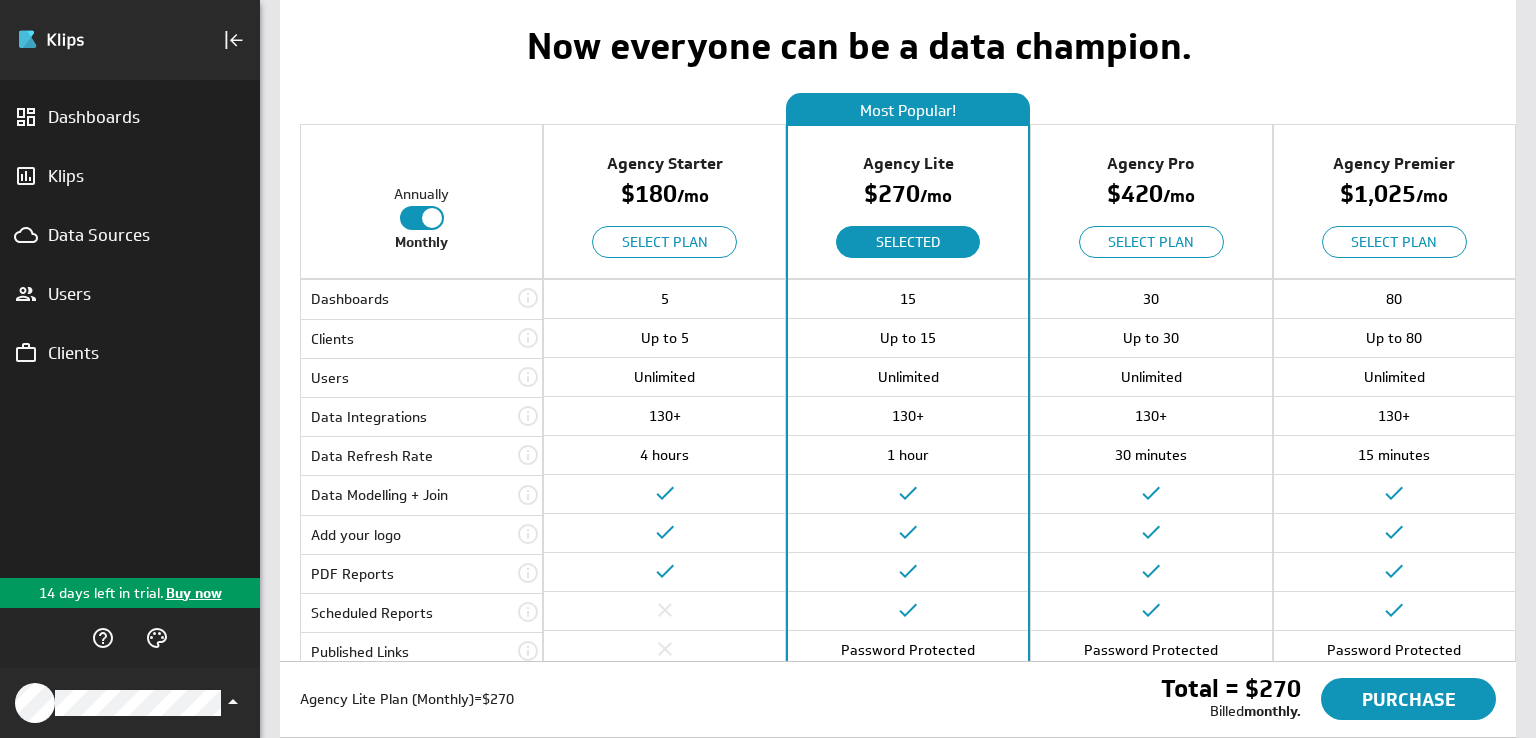 click at bounding box center [432, 218] 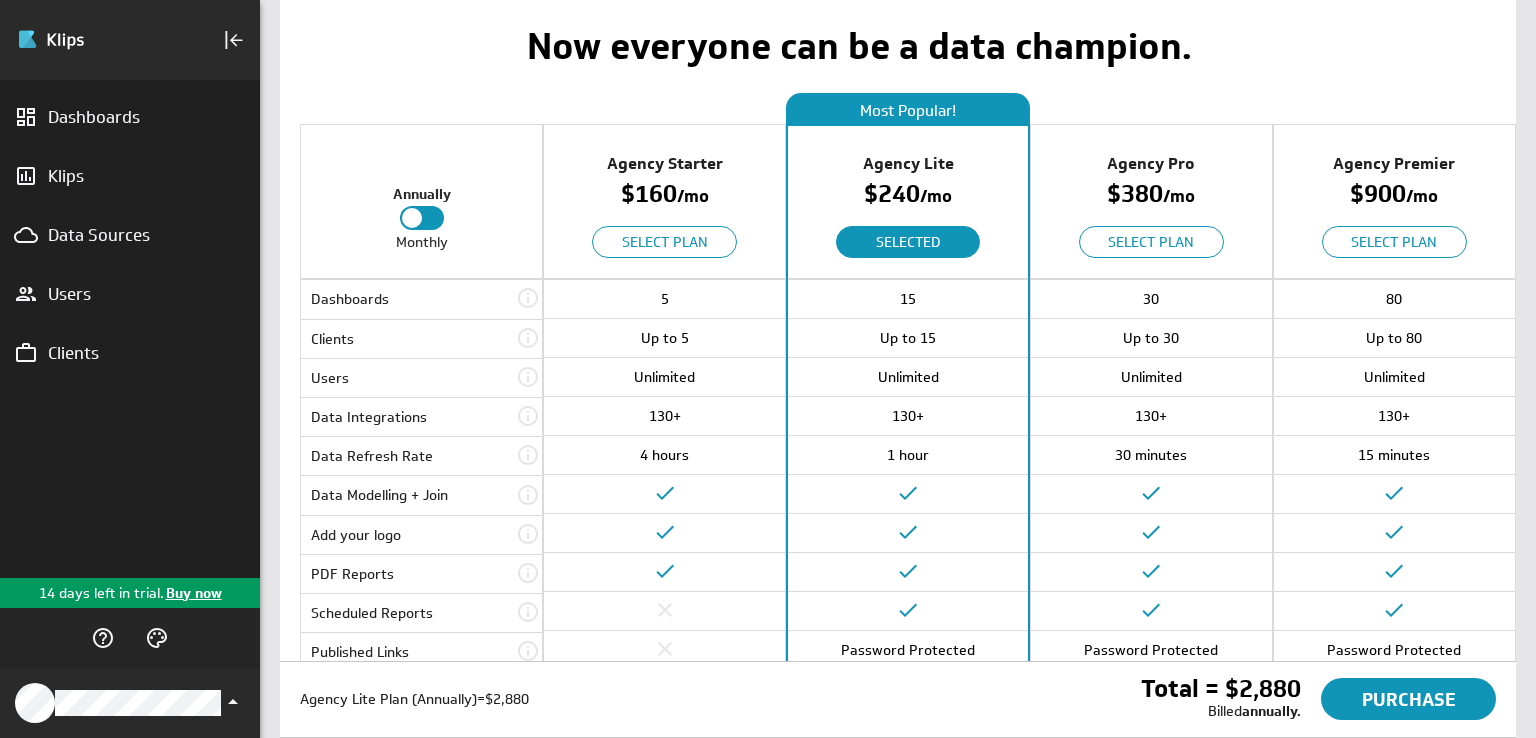click at bounding box center (422, 218) 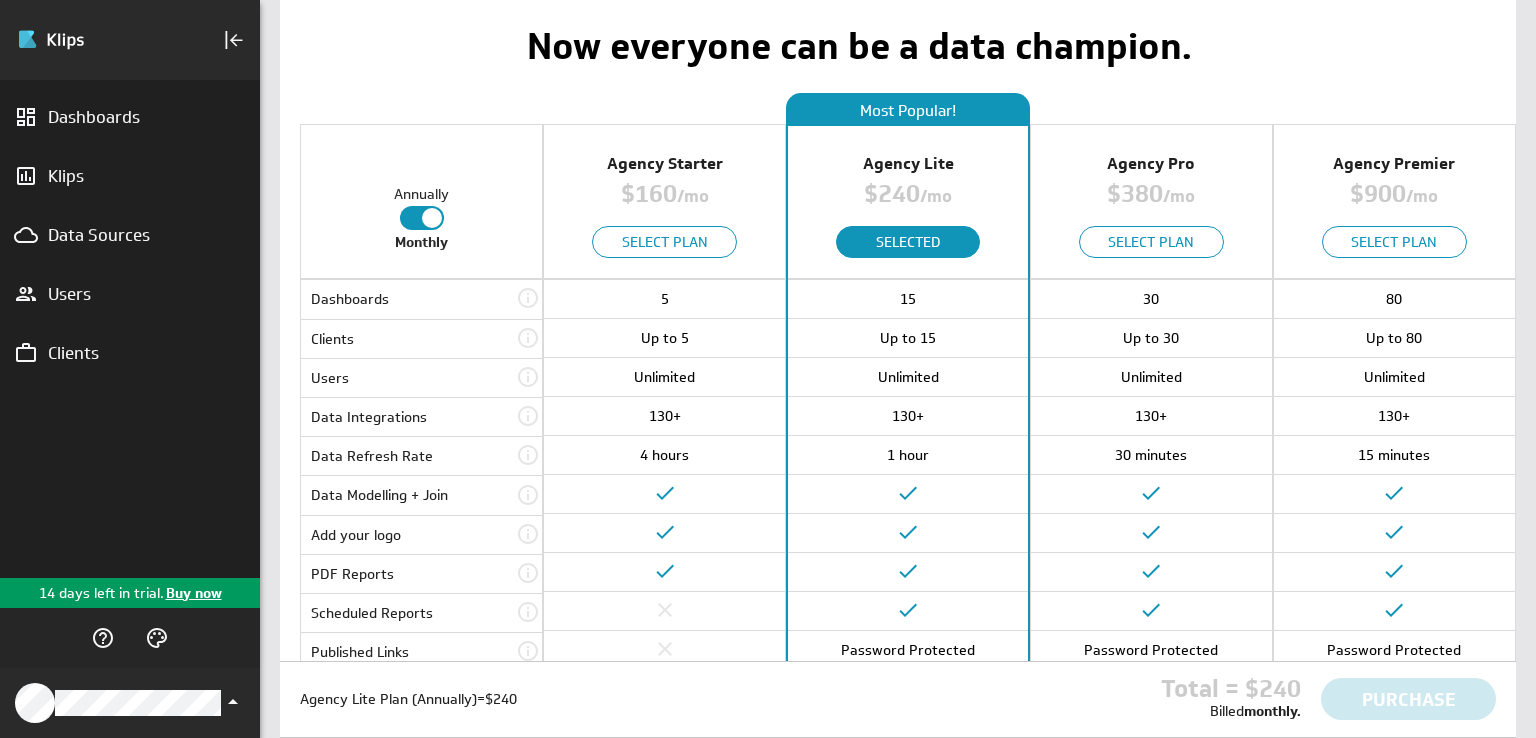 click on "Agency Premier" at bounding box center (665, 163) 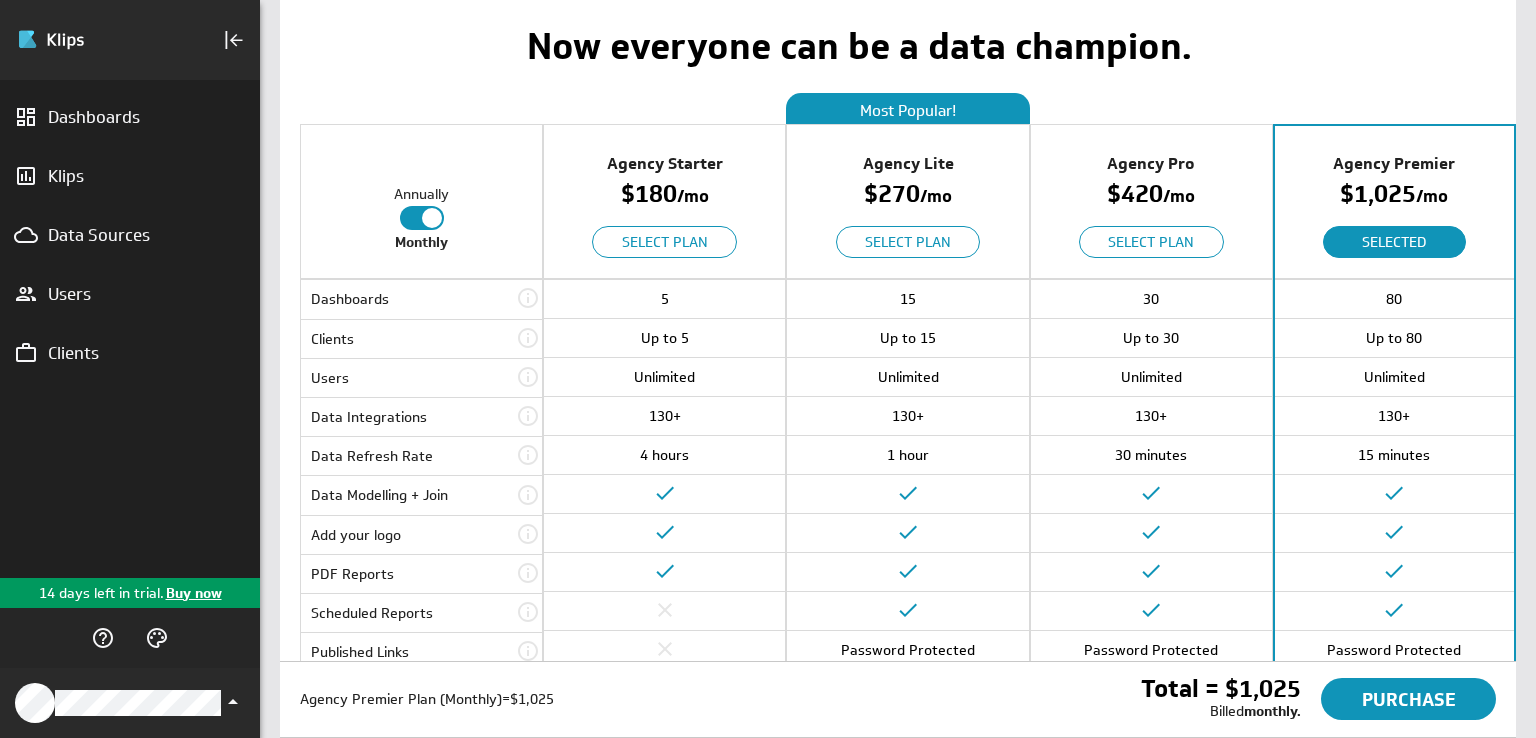 click on "Agency Premier" at bounding box center [665, 163] 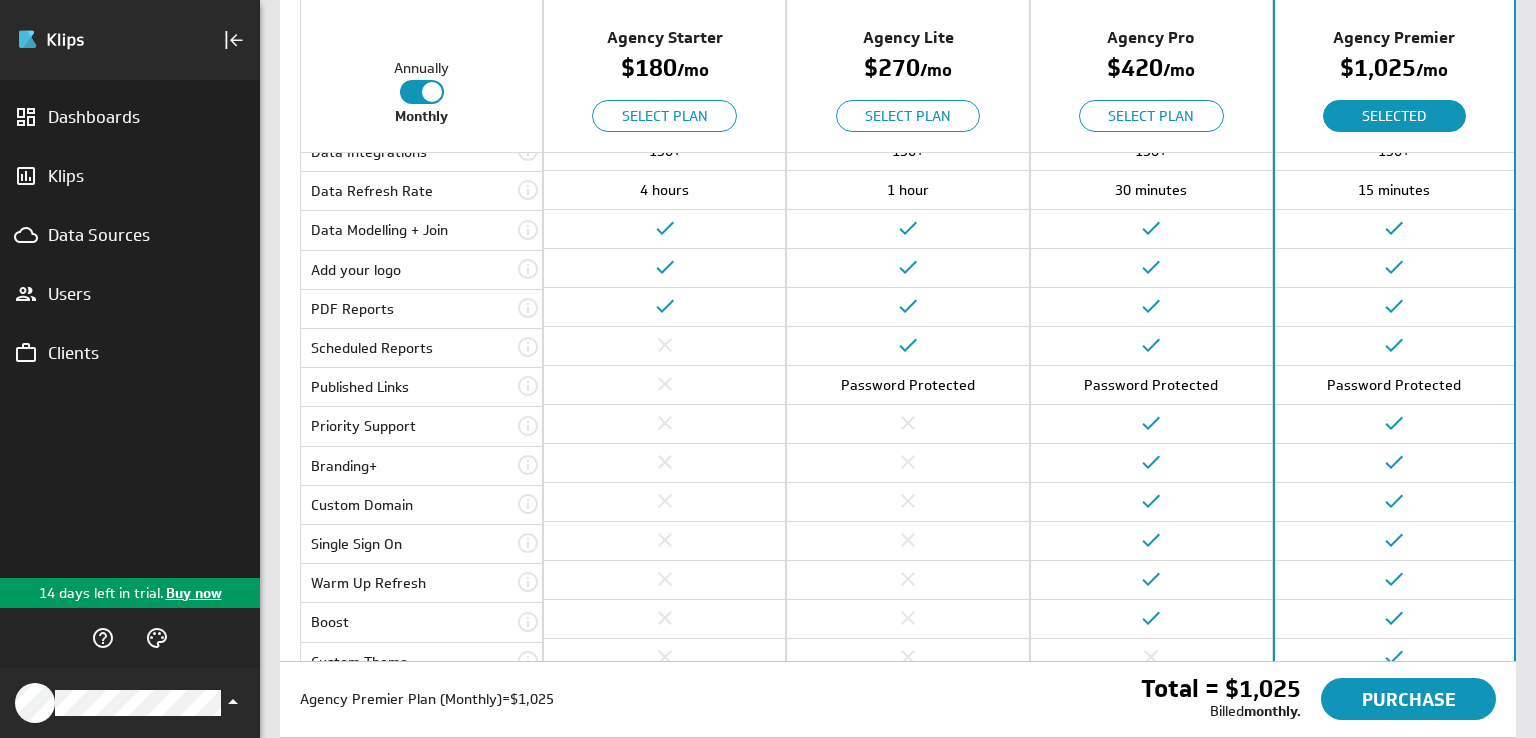 scroll, scrollTop: 400, scrollLeft: 0, axis: vertical 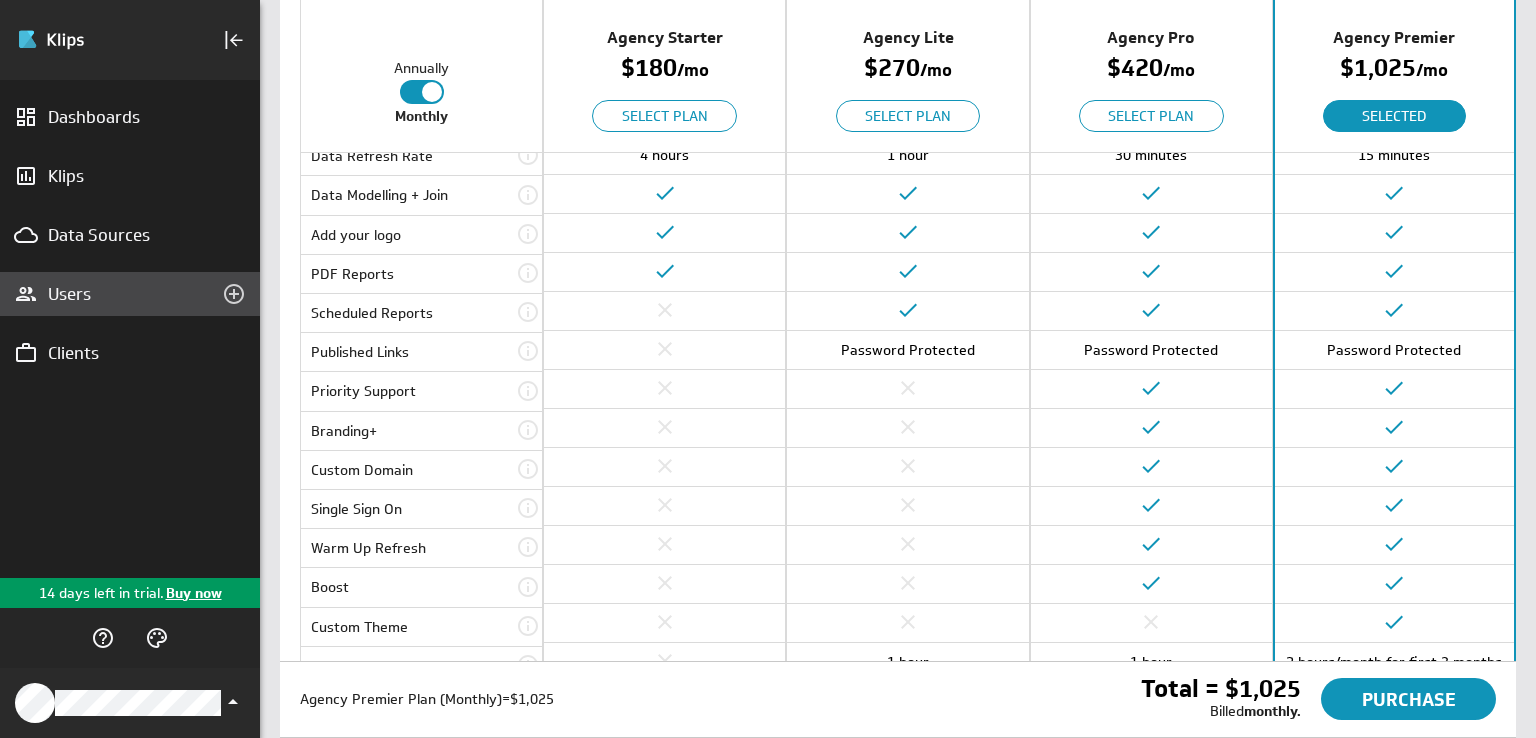 click on "Users" at bounding box center [130, 294] 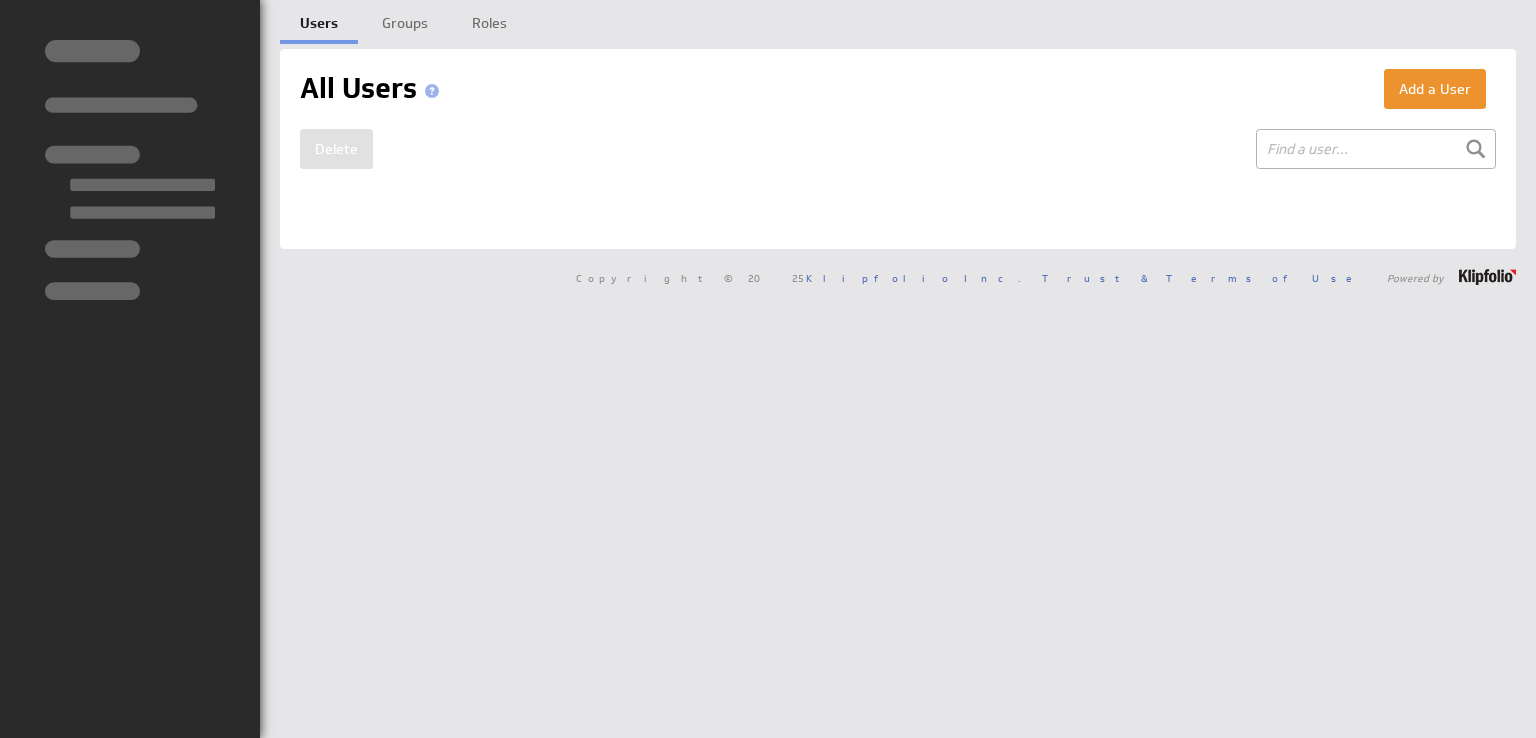 scroll, scrollTop: 0, scrollLeft: 0, axis: both 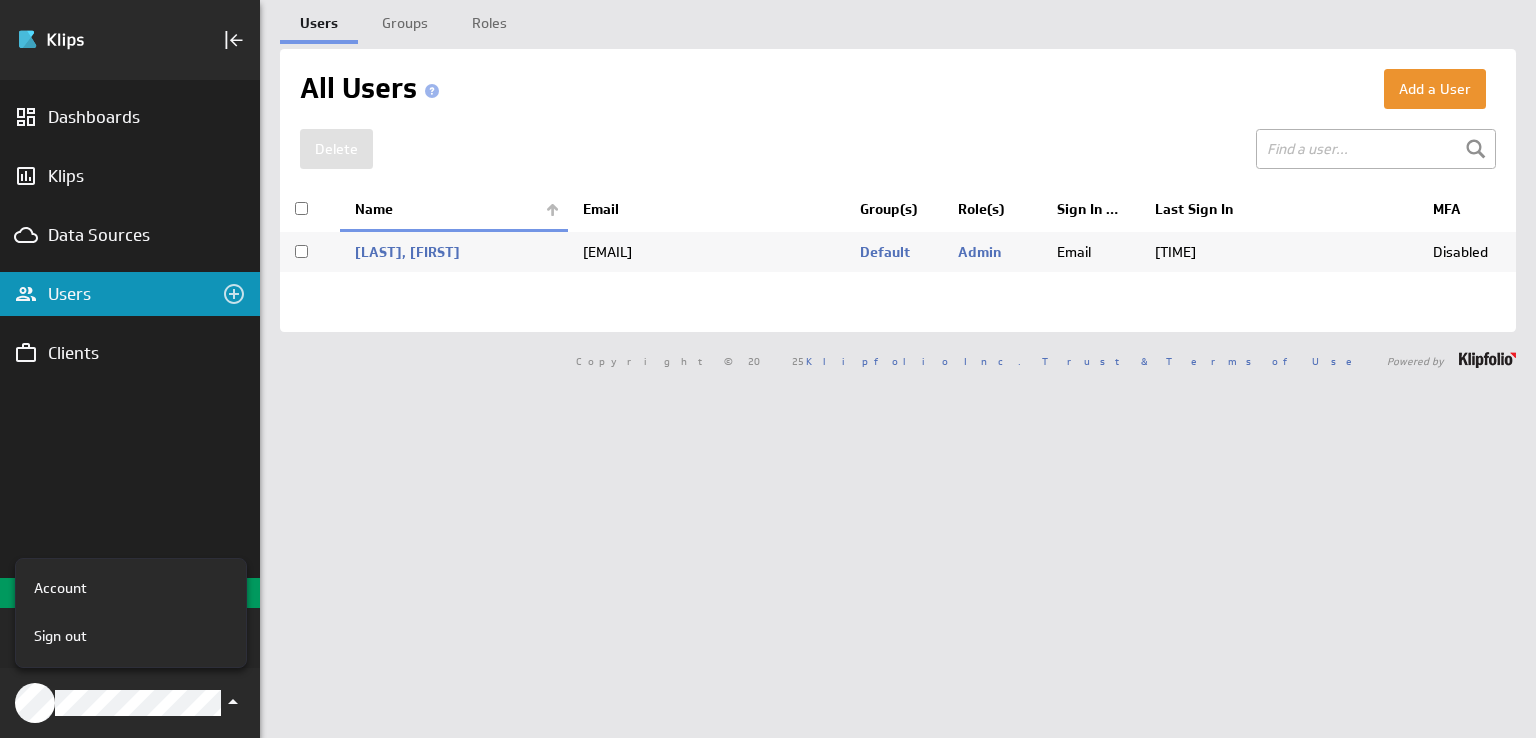 click at bounding box center (768, 369) 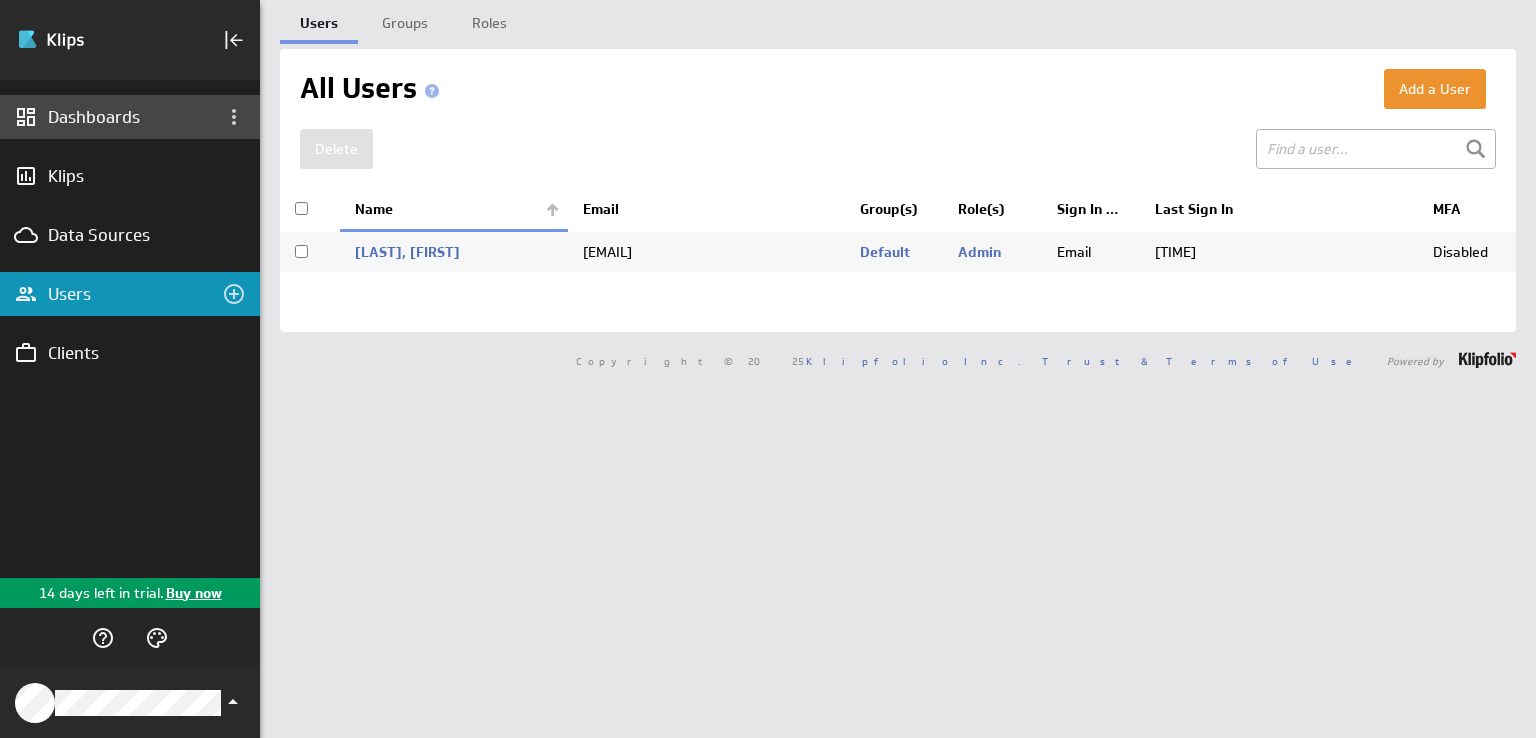 click on "Dashboards" at bounding box center (130, 117) 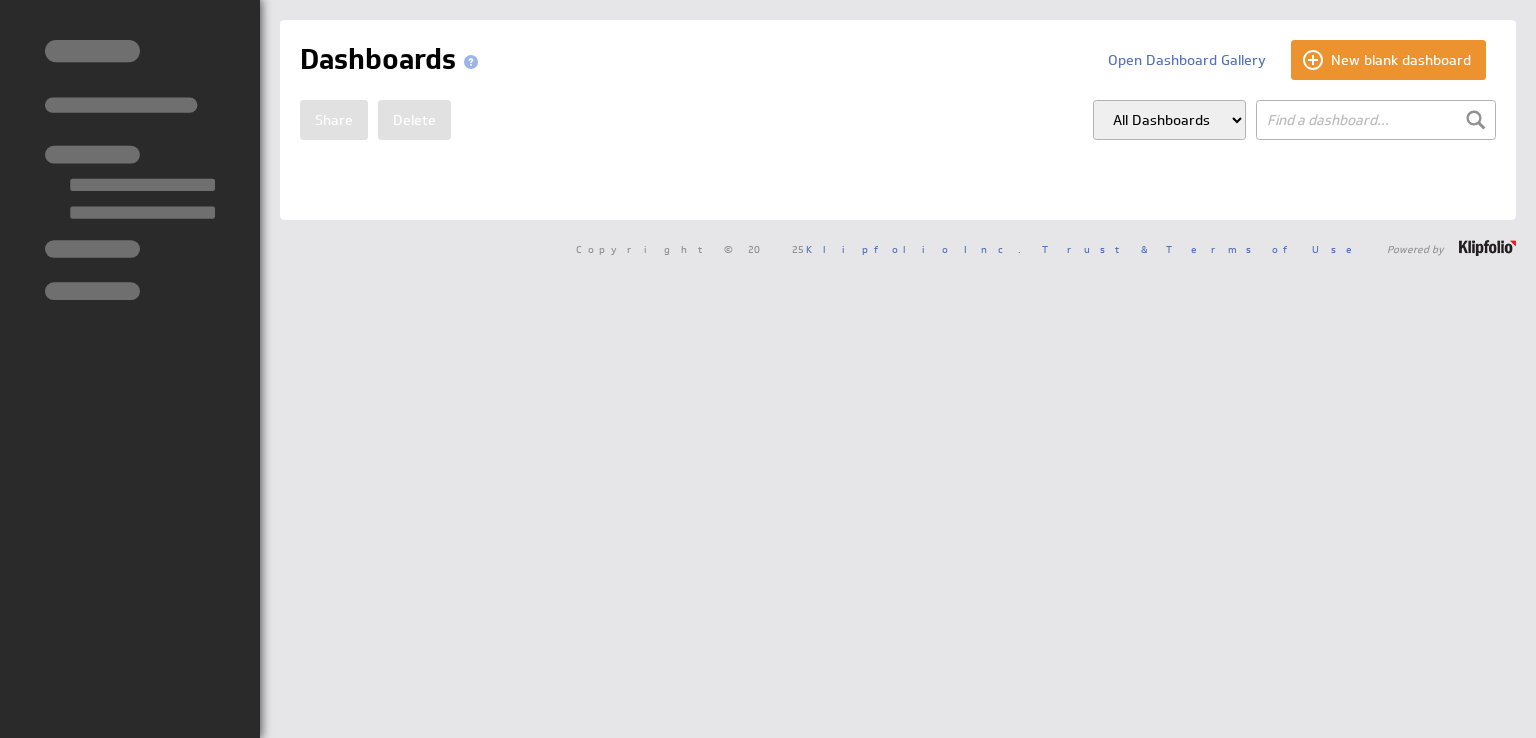 scroll, scrollTop: 0, scrollLeft: 0, axis: both 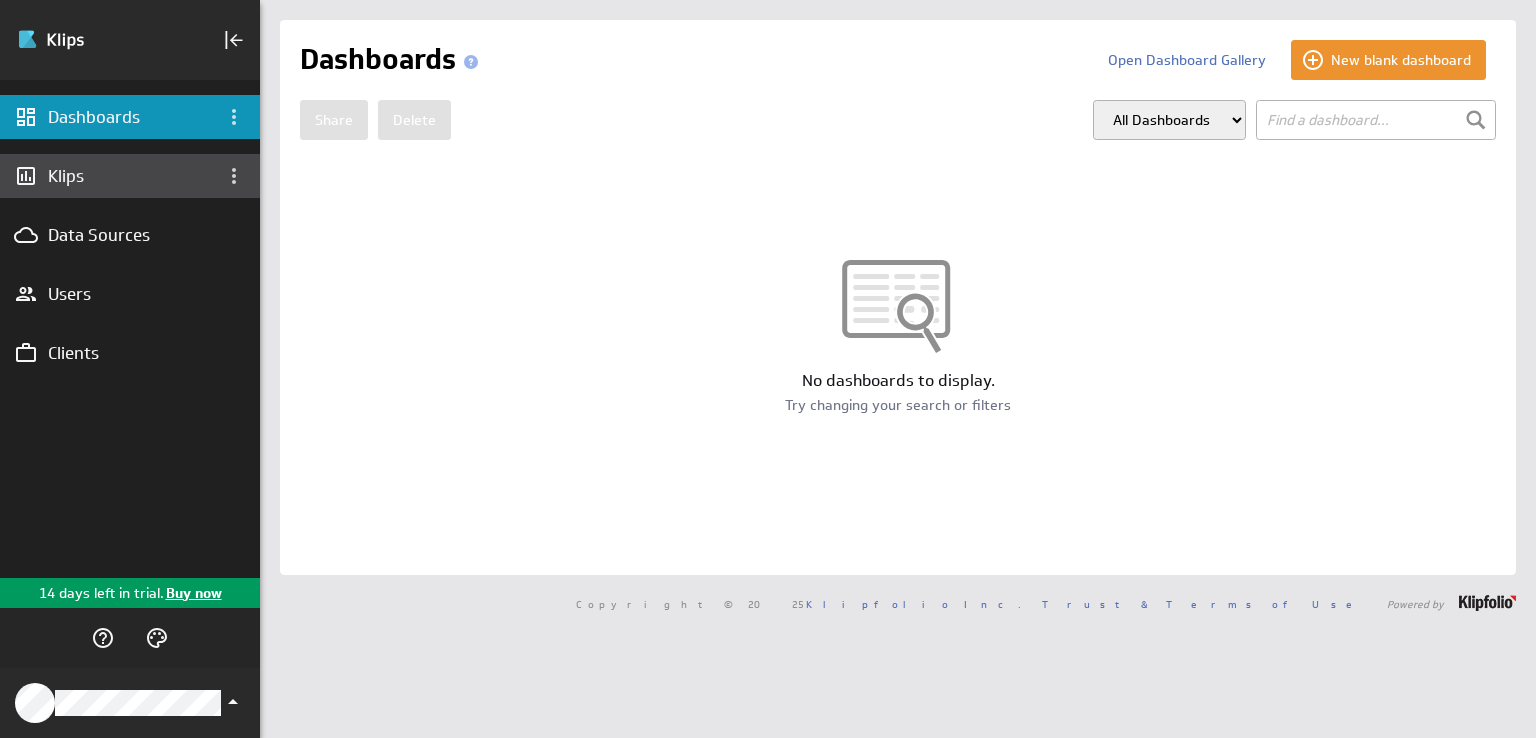 click on "Klips" at bounding box center (130, 176) 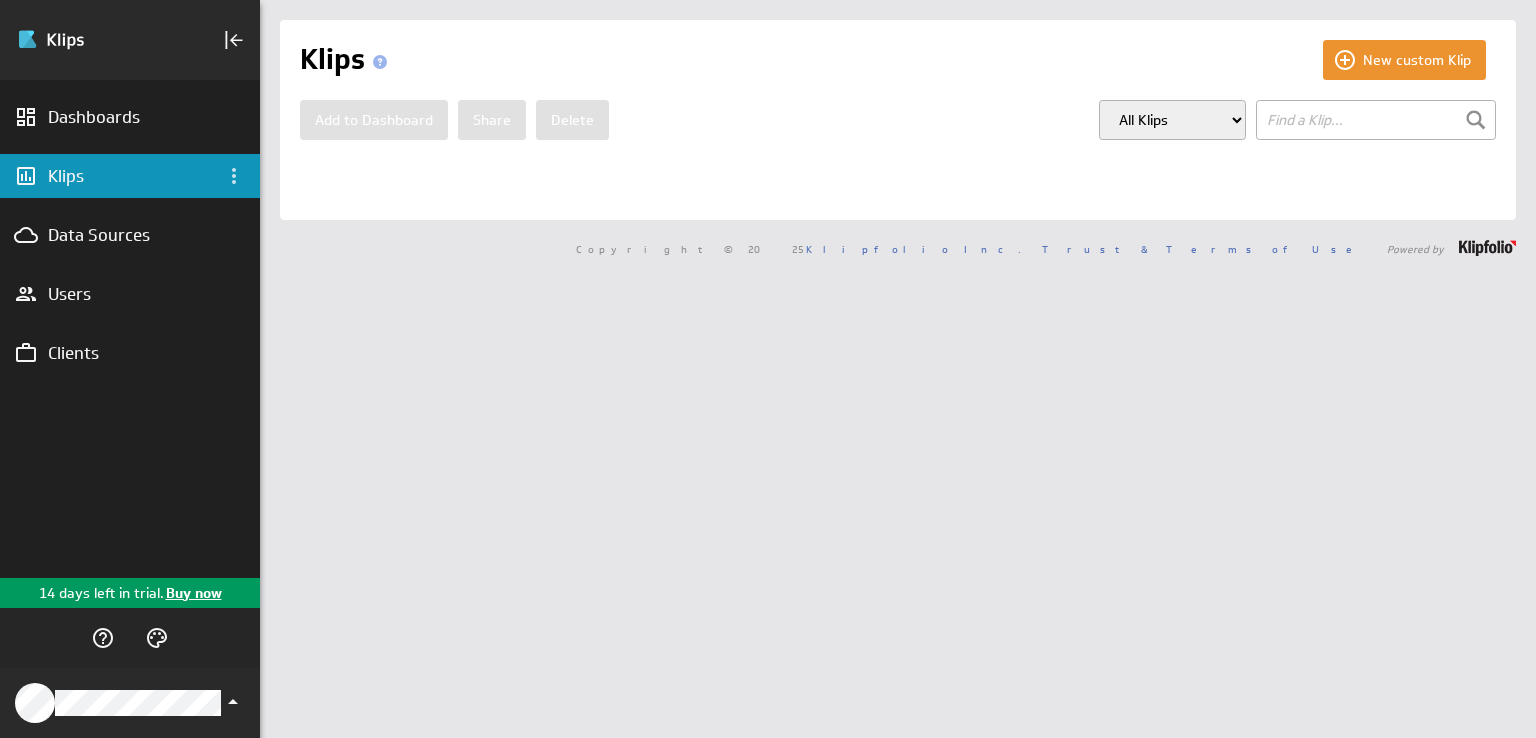 scroll, scrollTop: 0, scrollLeft: 0, axis: both 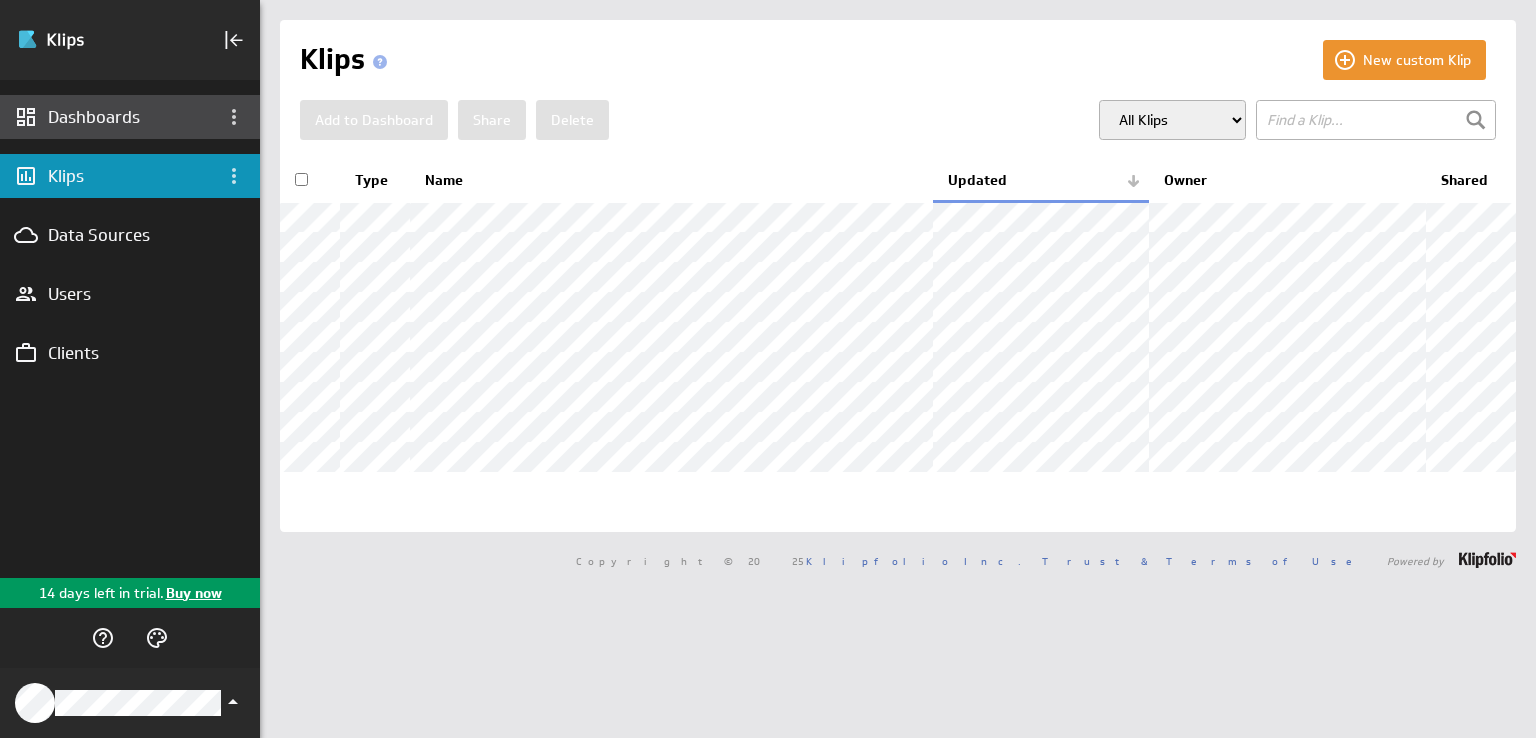 click on "Dashboards" at bounding box center [130, 117] 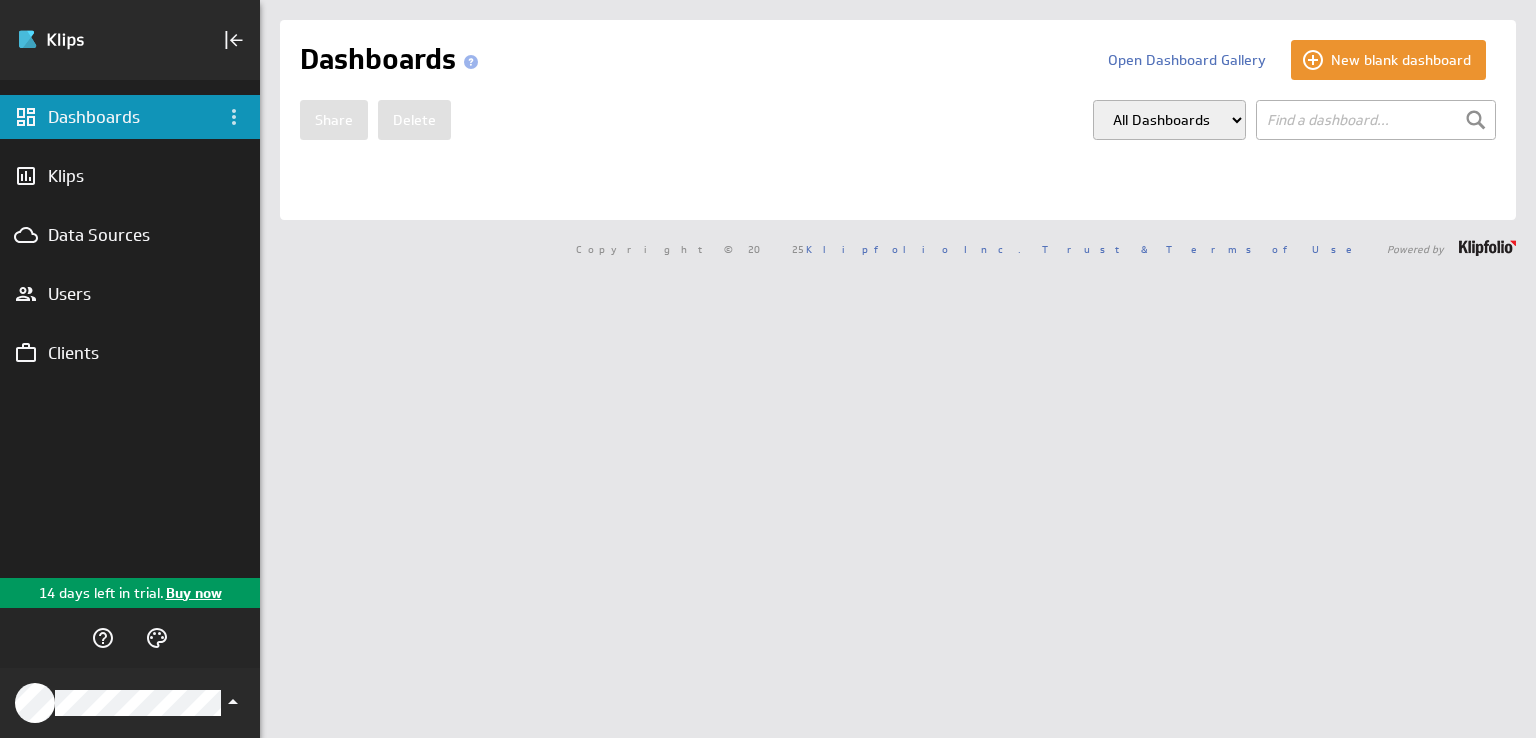 scroll, scrollTop: 0, scrollLeft: 0, axis: both 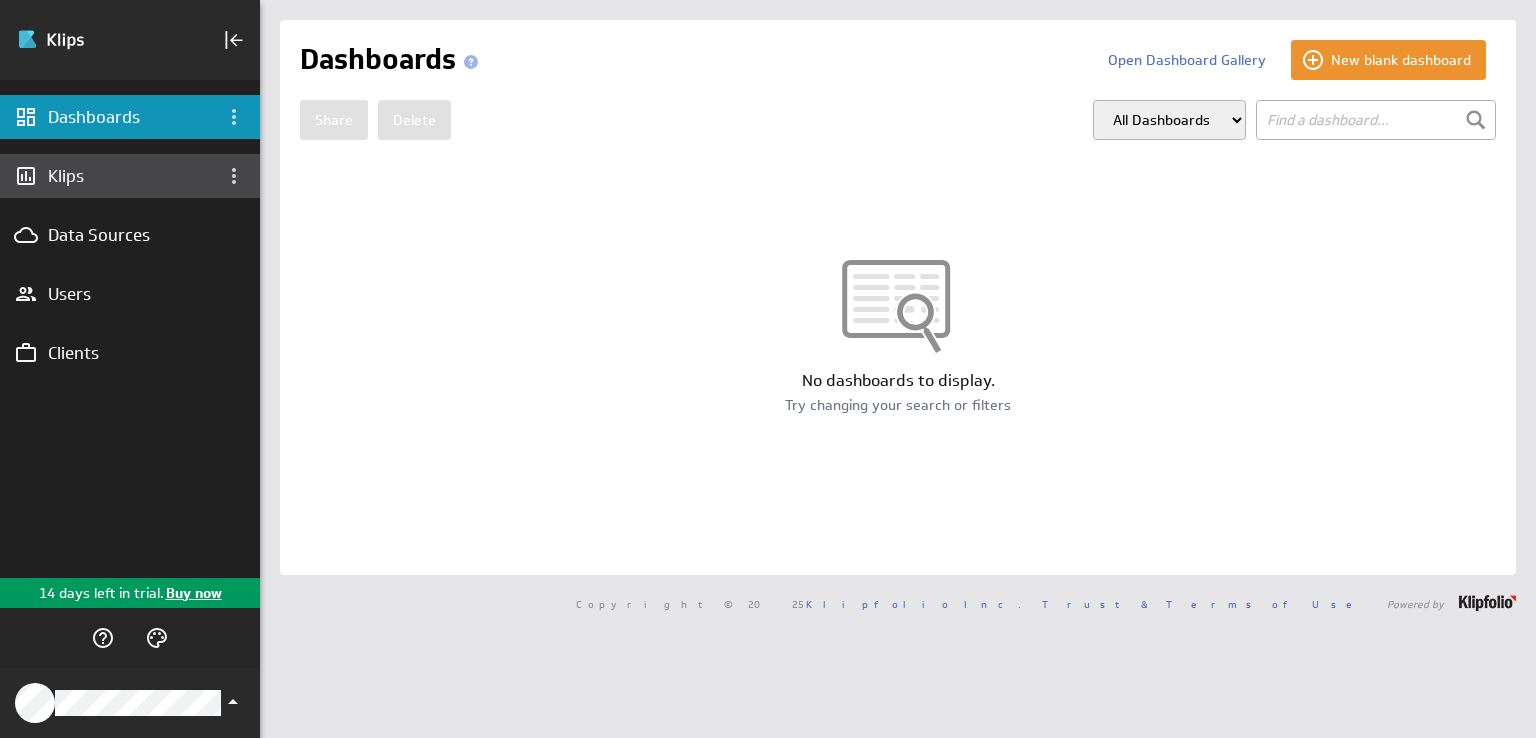 click on "Klips" at bounding box center [130, 176] 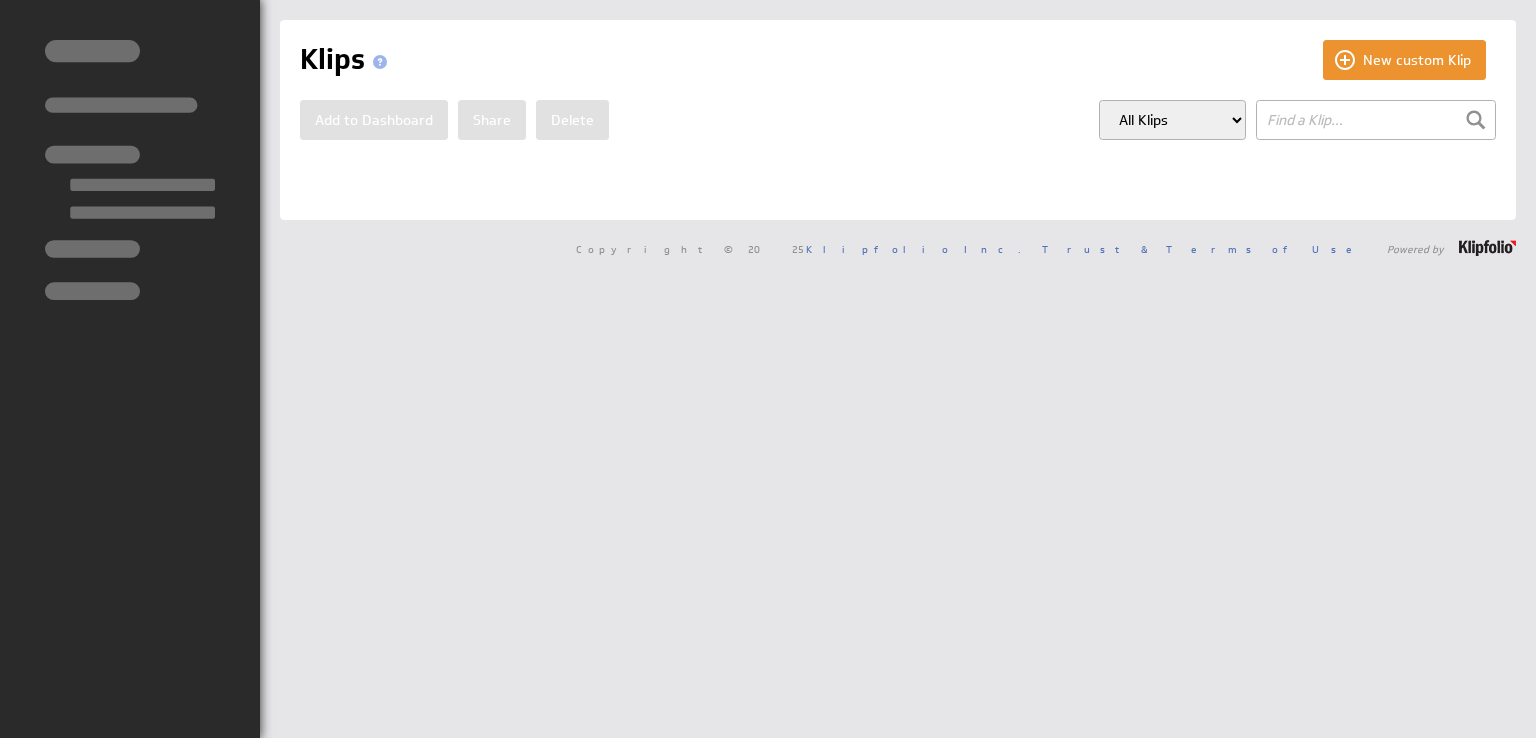 scroll, scrollTop: 0, scrollLeft: 0, axis: both 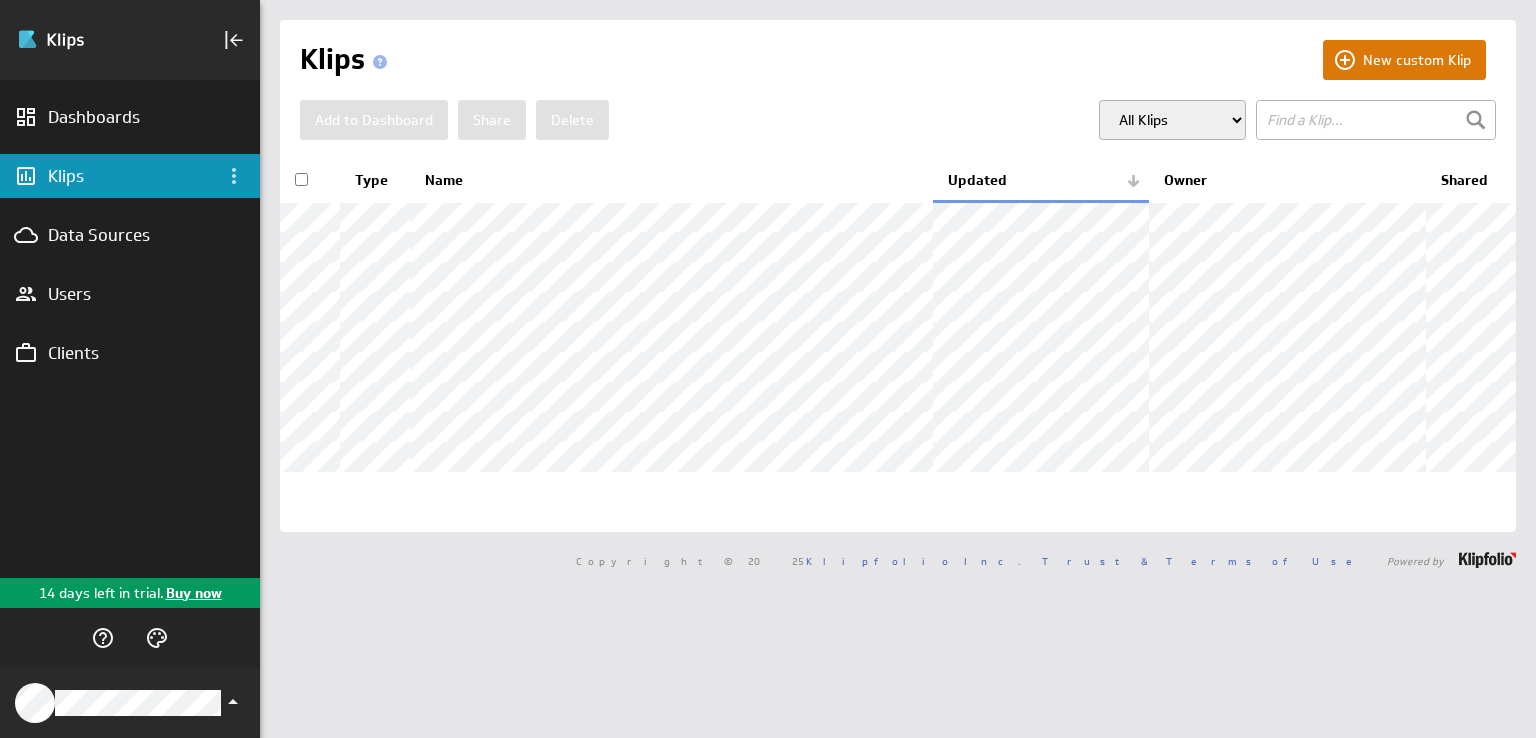 click on "New custom Klip" at bounding box center (1404, 60) 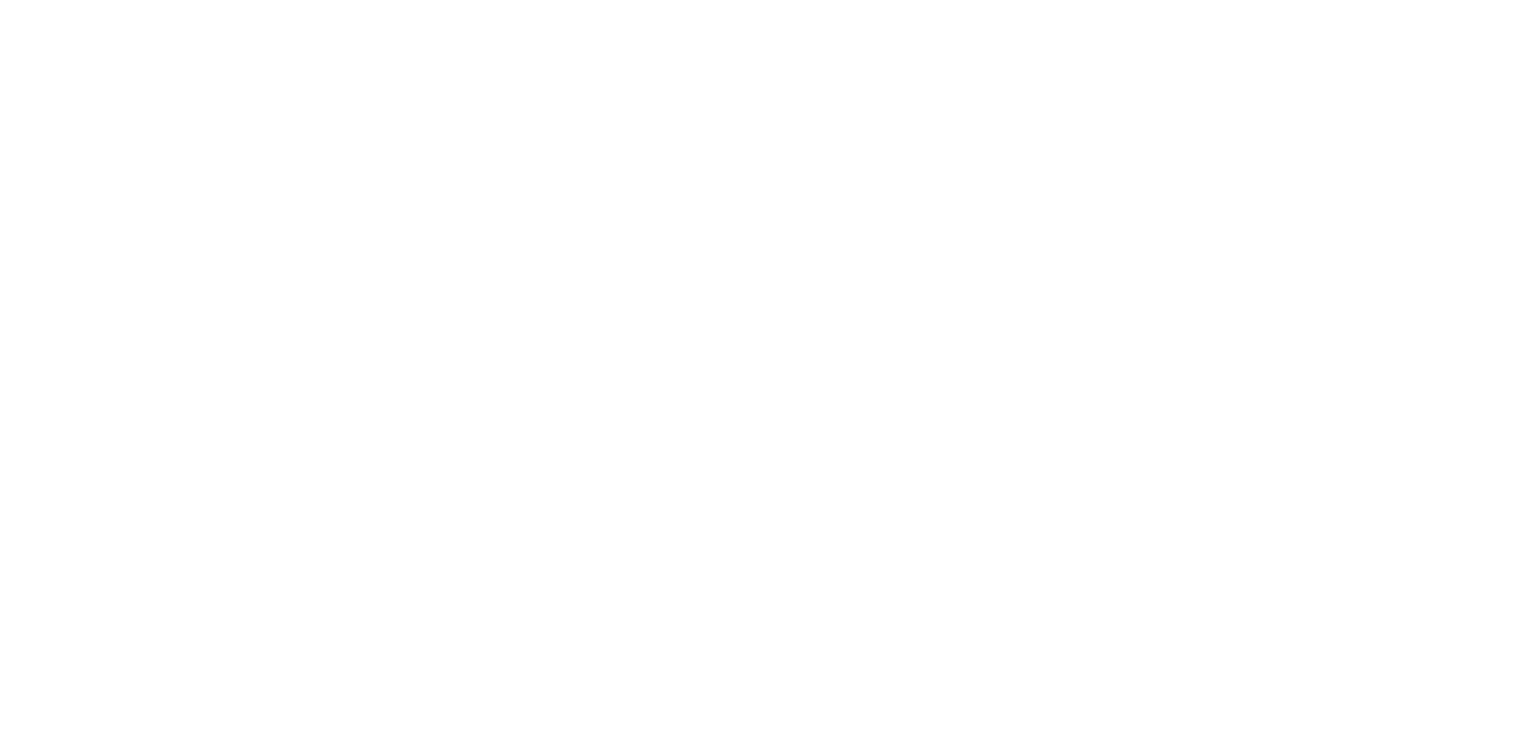 scroll, scrollTop: 0, scrollLeft: 0, axis: both 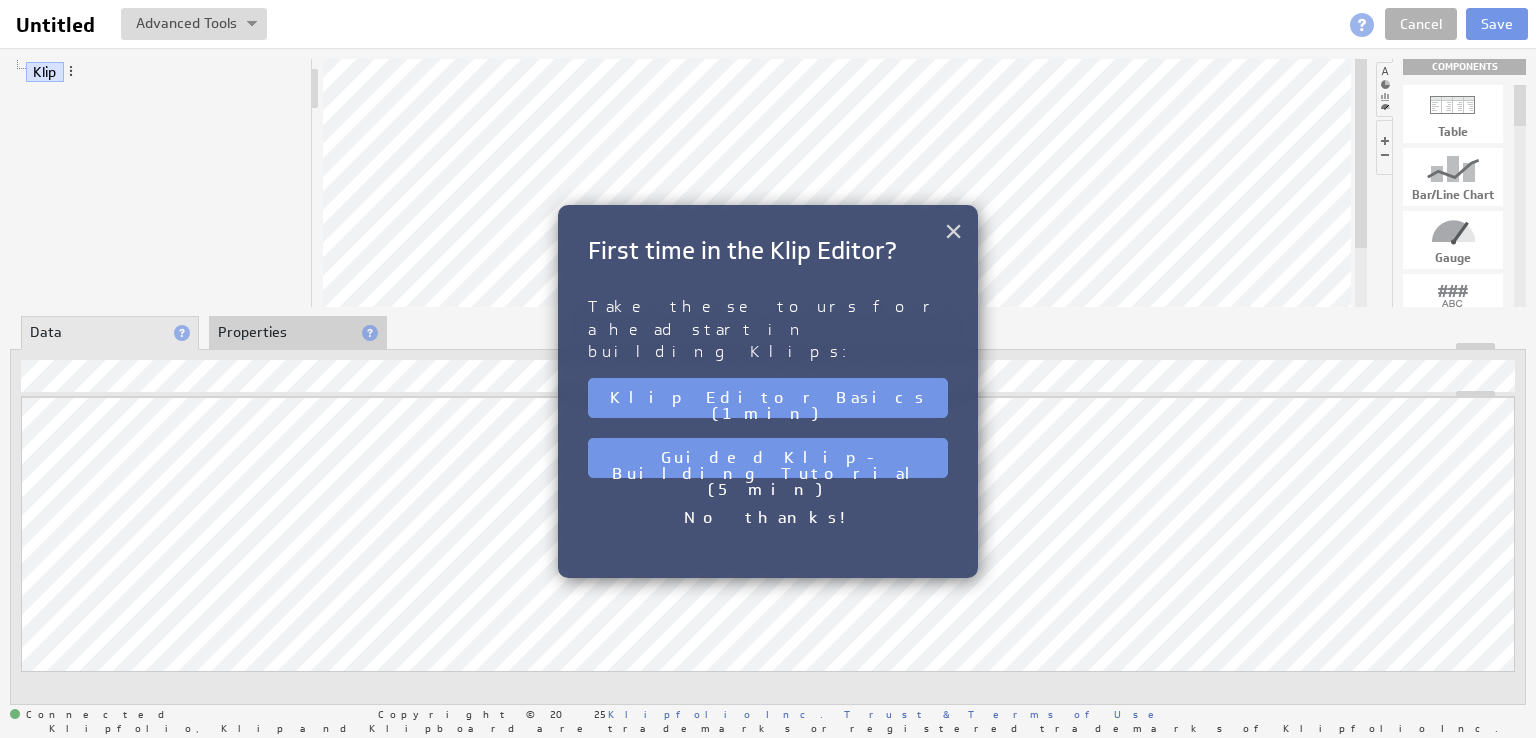 click on "×" at bounding box center (953, 231) 